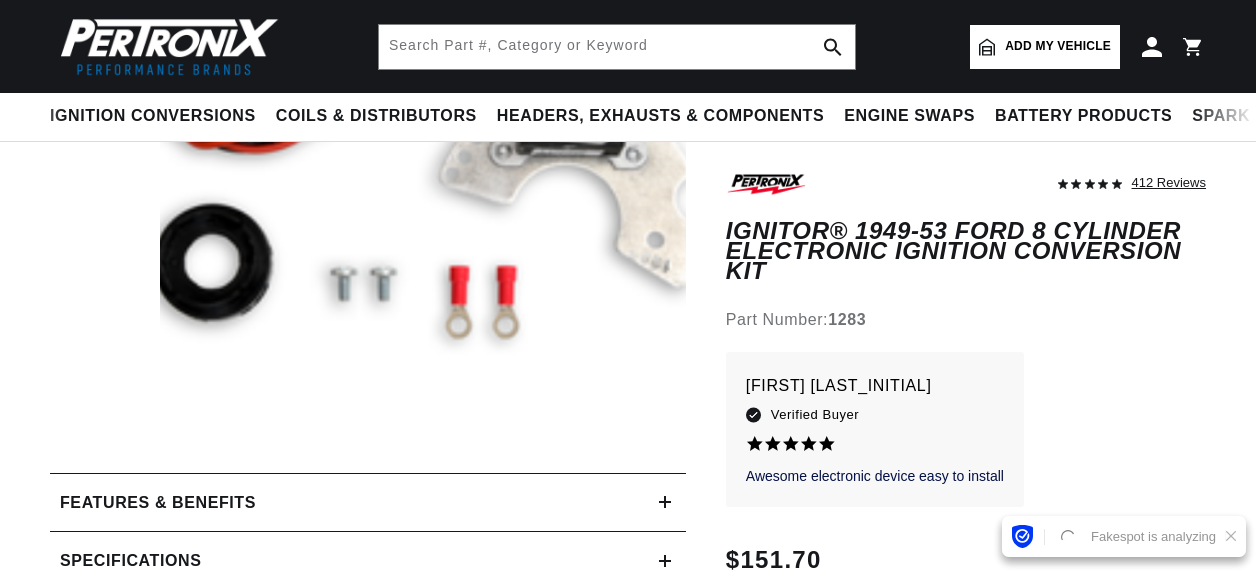 scroll, scrollTop: 204, scrollLeft: 0, axis: vertical 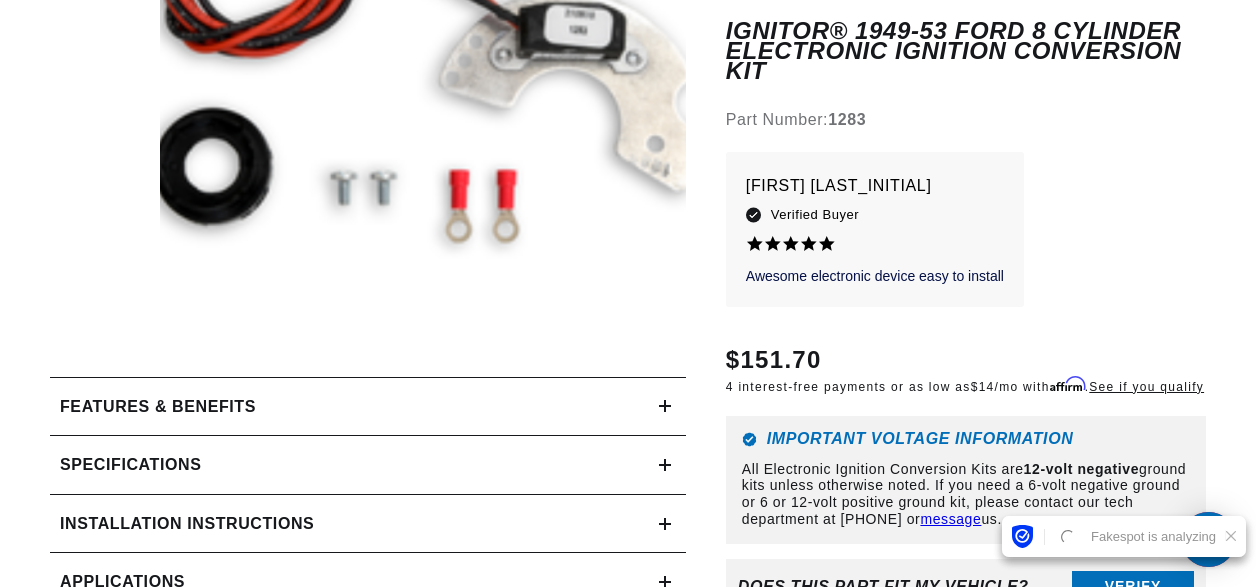drag, startPoint x: 434, startPoint y: 147, endPoint x: 485, endPoint y: 126, distance: 55.154327 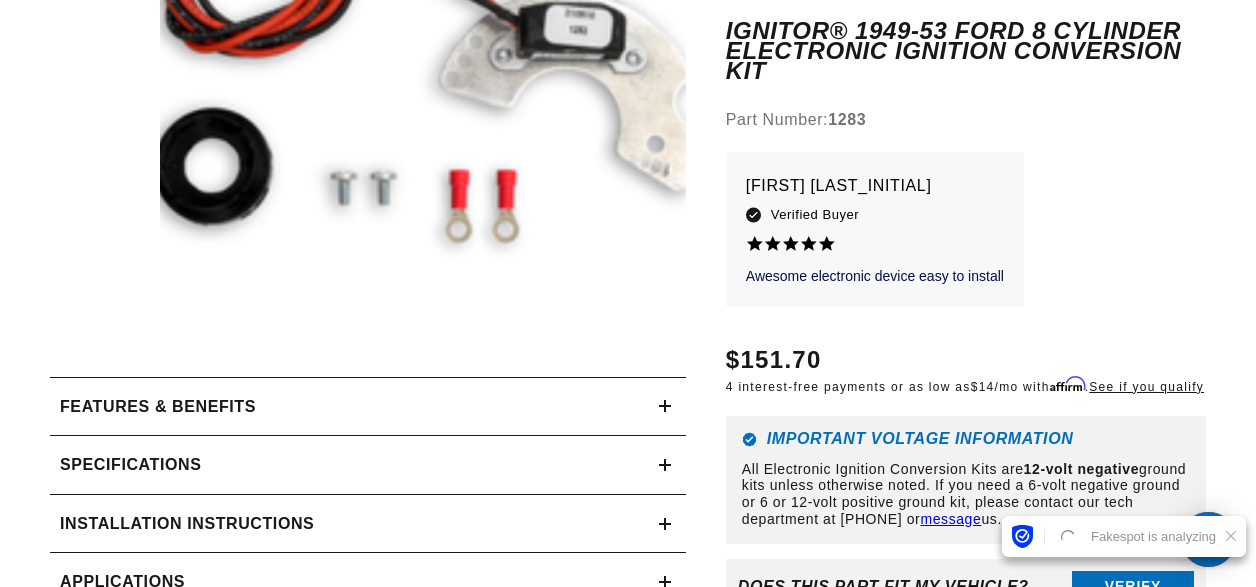 click on "Open media 1 in modal" at bounding box center (107, 379) 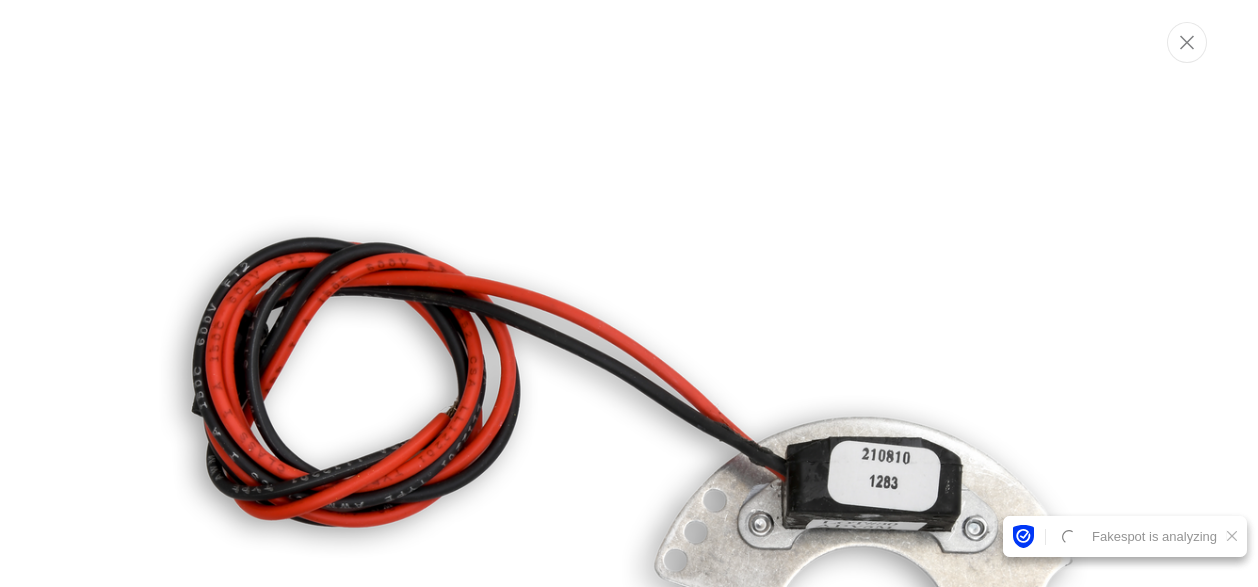 scroll, scrollTop: 192, scrollLeft: 0, axis: vertical 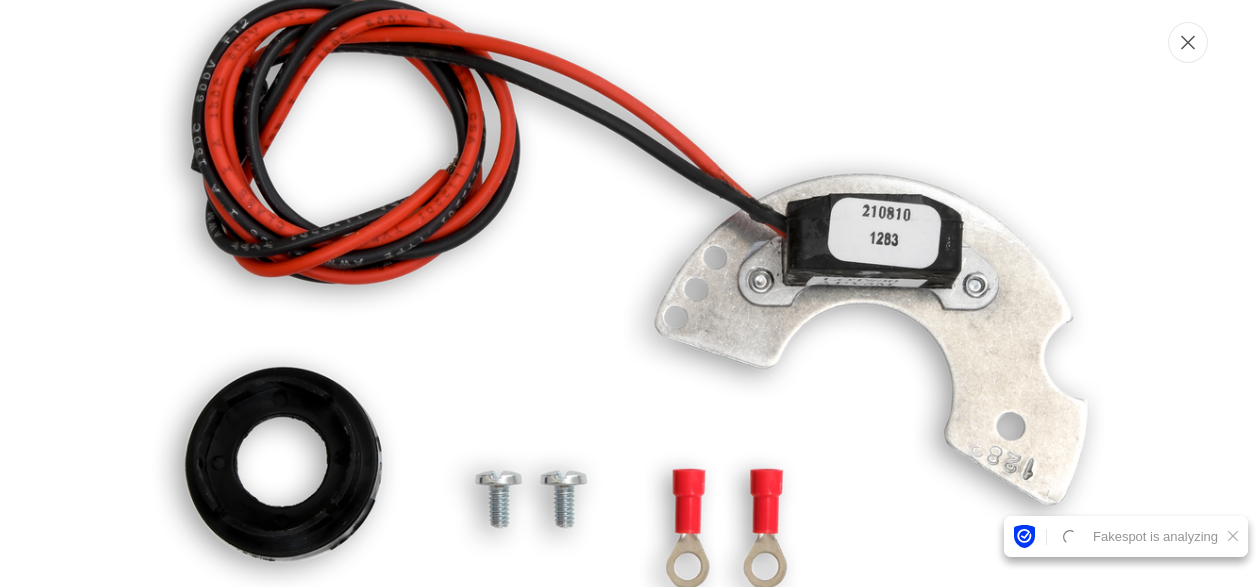 click 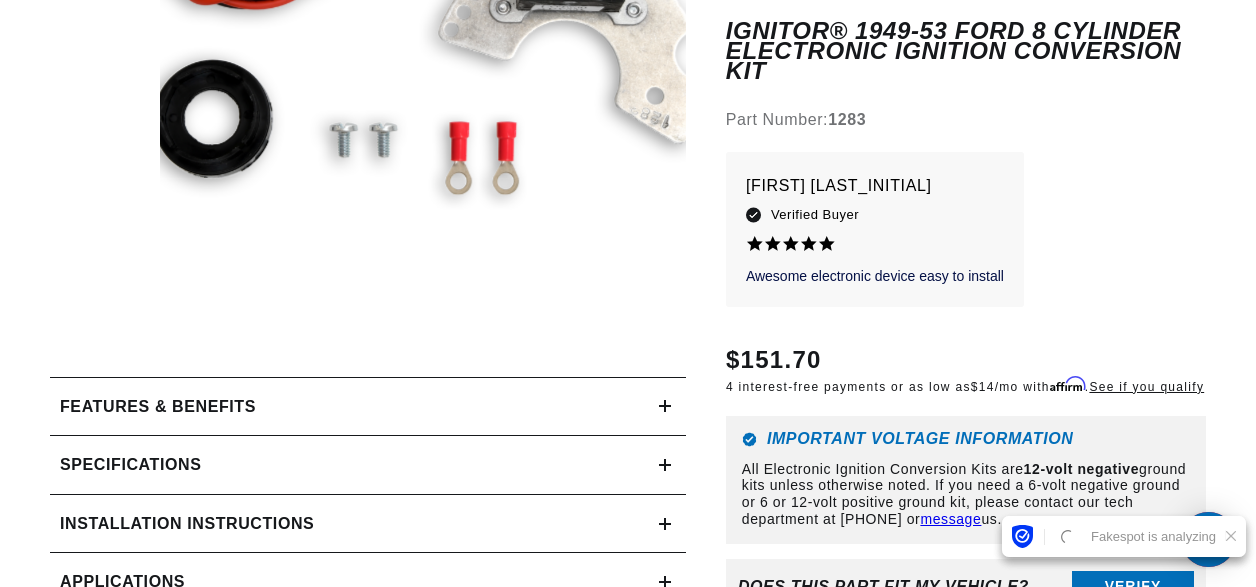 scroll, scrollTop: 52, scrollLeft: 0, axis: vertical 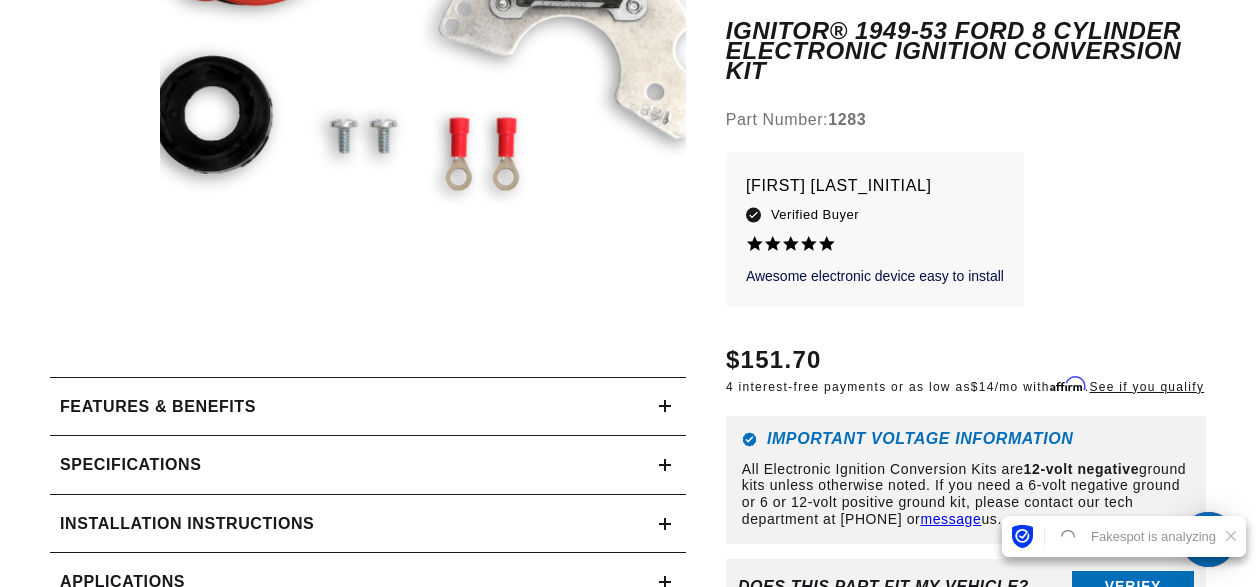 click on "Features & Benefits" at bounding box center (354, 407) 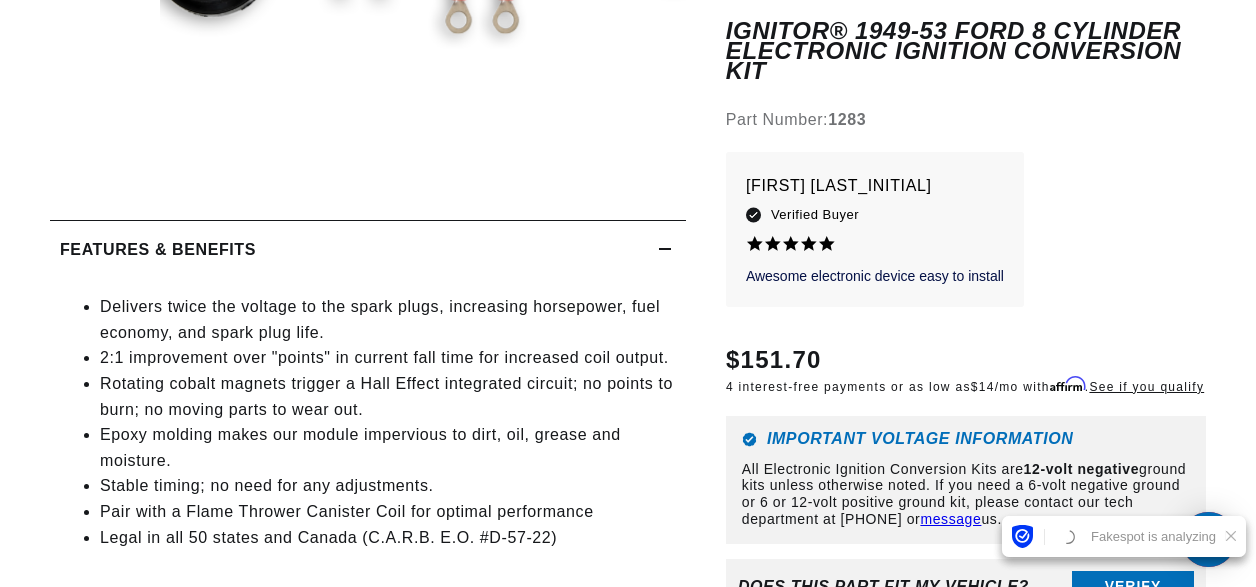 scroll, scrollTop: 700, scrollLeft: 0, axis: vertical 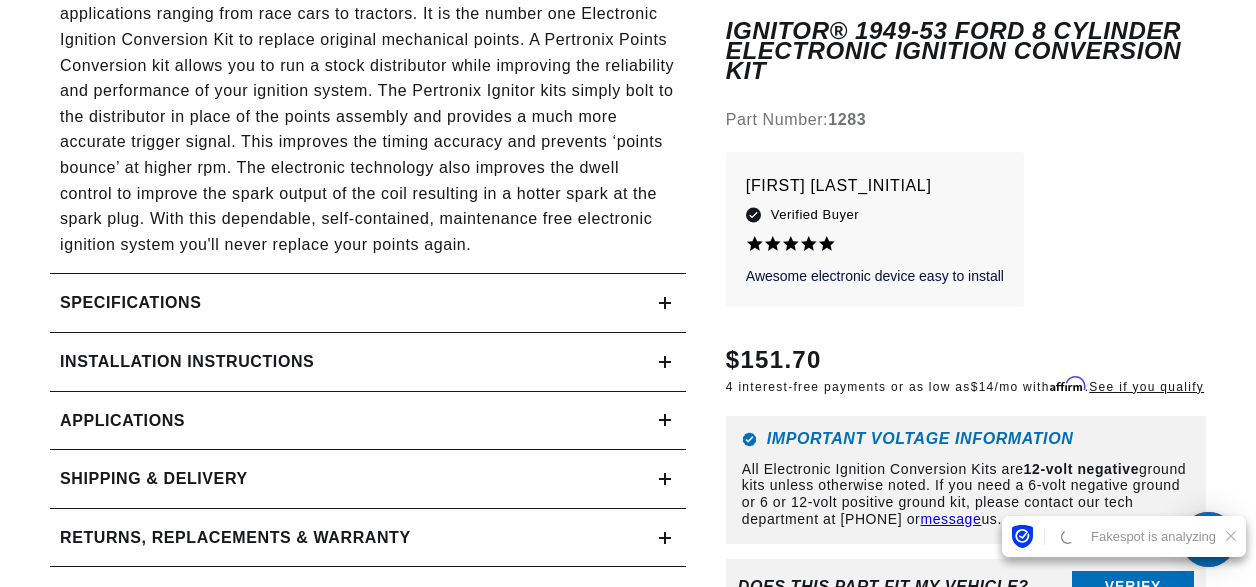 click on "Installation instructions" at bounding box center (354, -593) 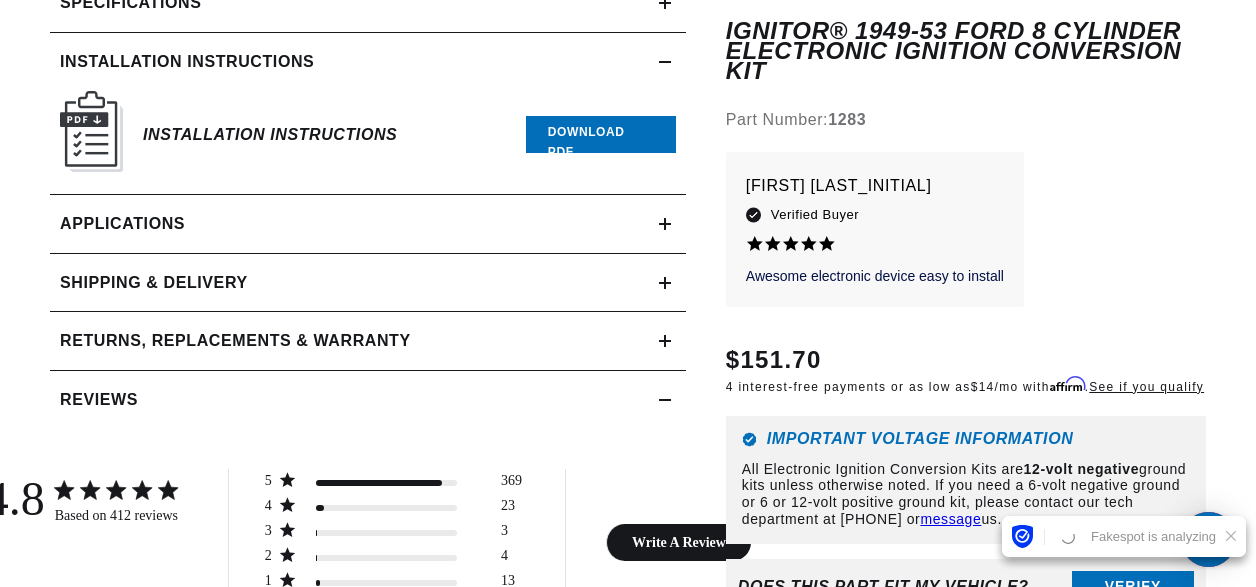 click on "Applications" at bounding box center [368, 224] 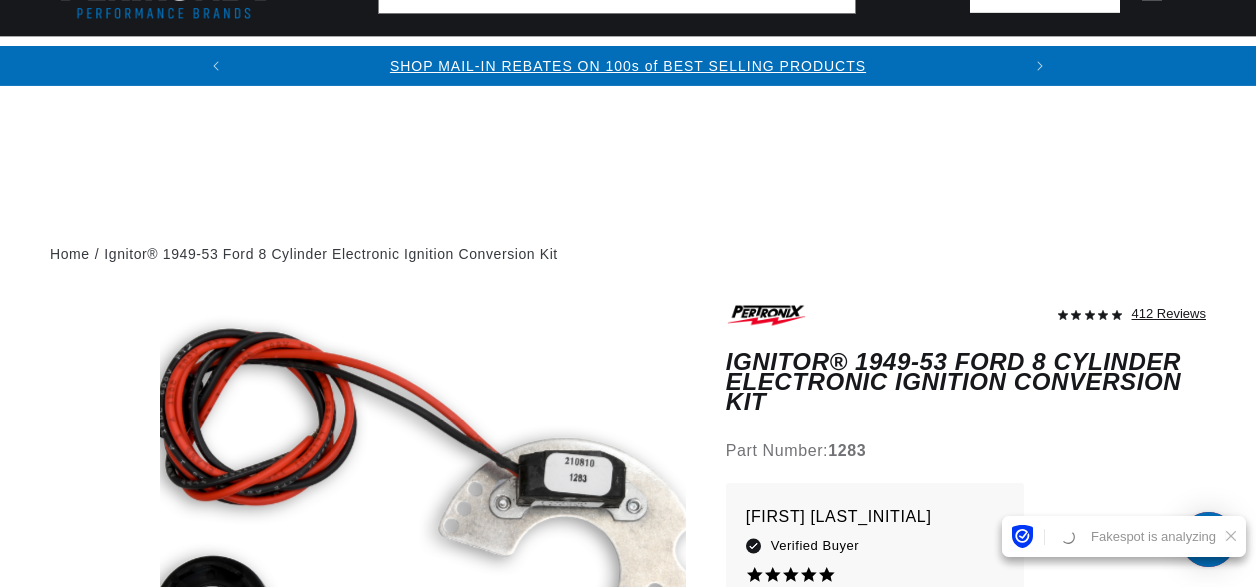 click on "Part Number:  1283" at bounding box center [966, 451] 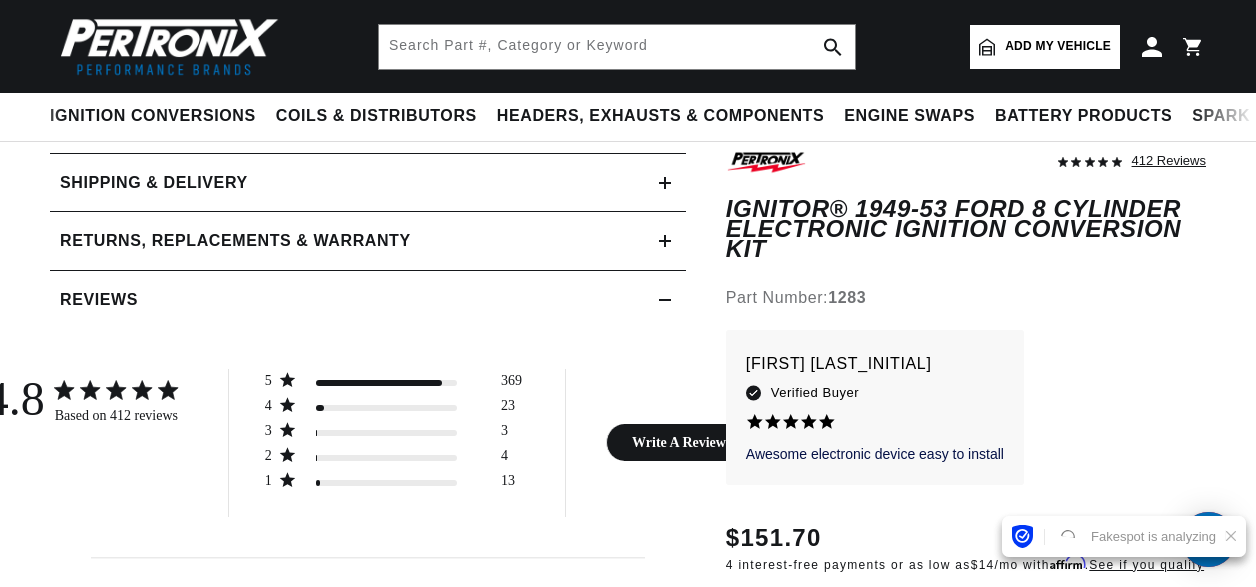 click on "Reviews" at bounding box center [368, -993] 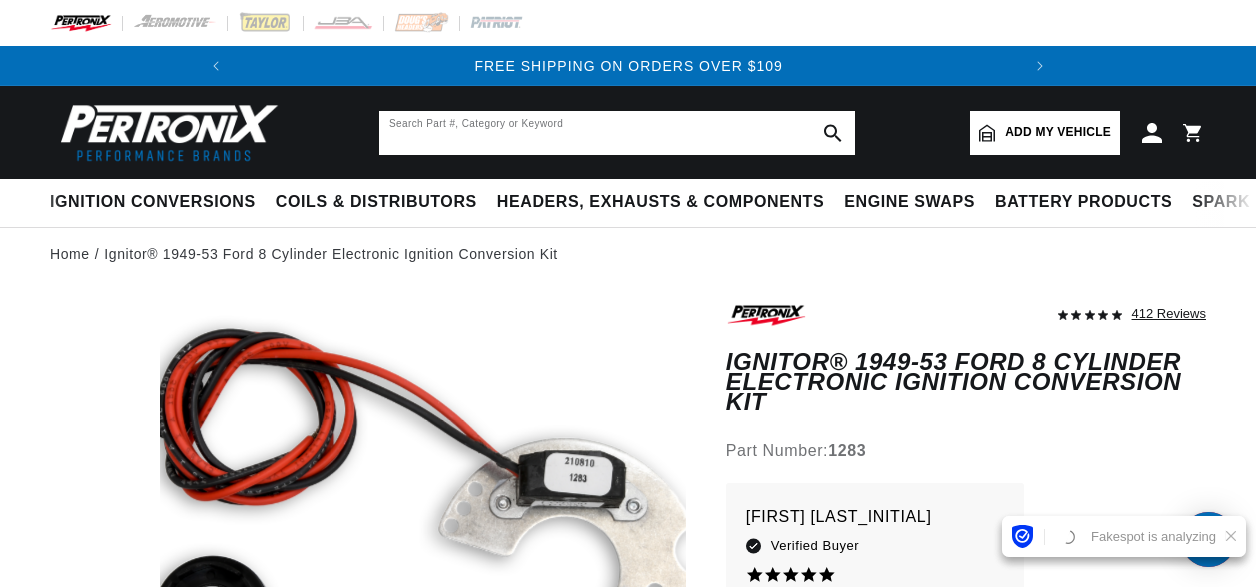 click at bounding box center (617, 133) 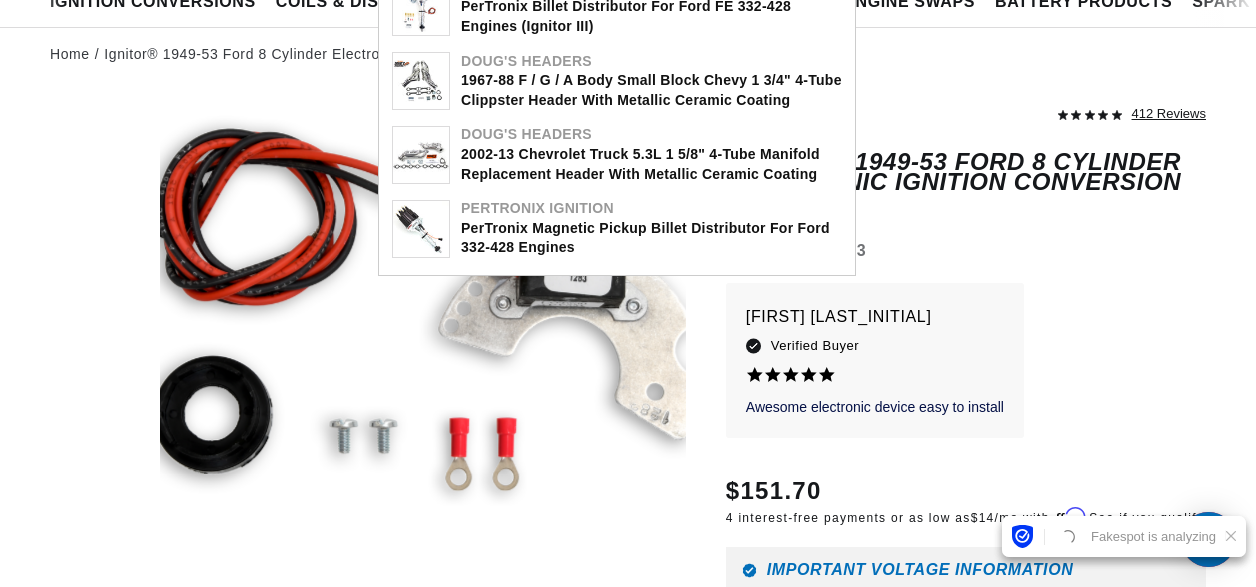scroll, scrollTop: 0, scrollLeft: 0, axis: both 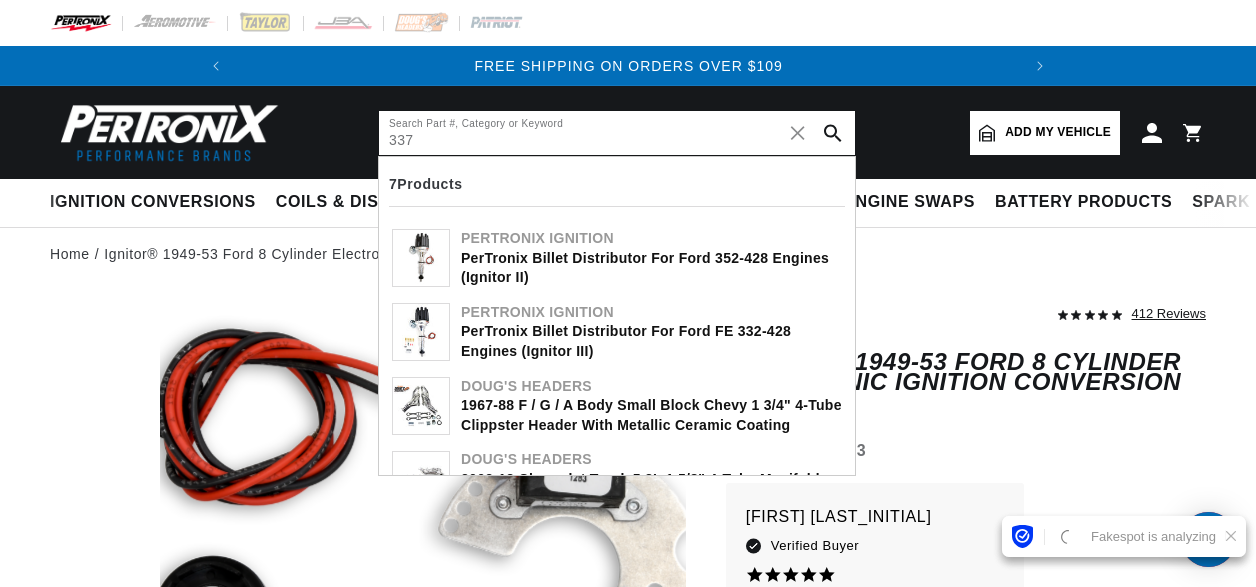 type on "337" 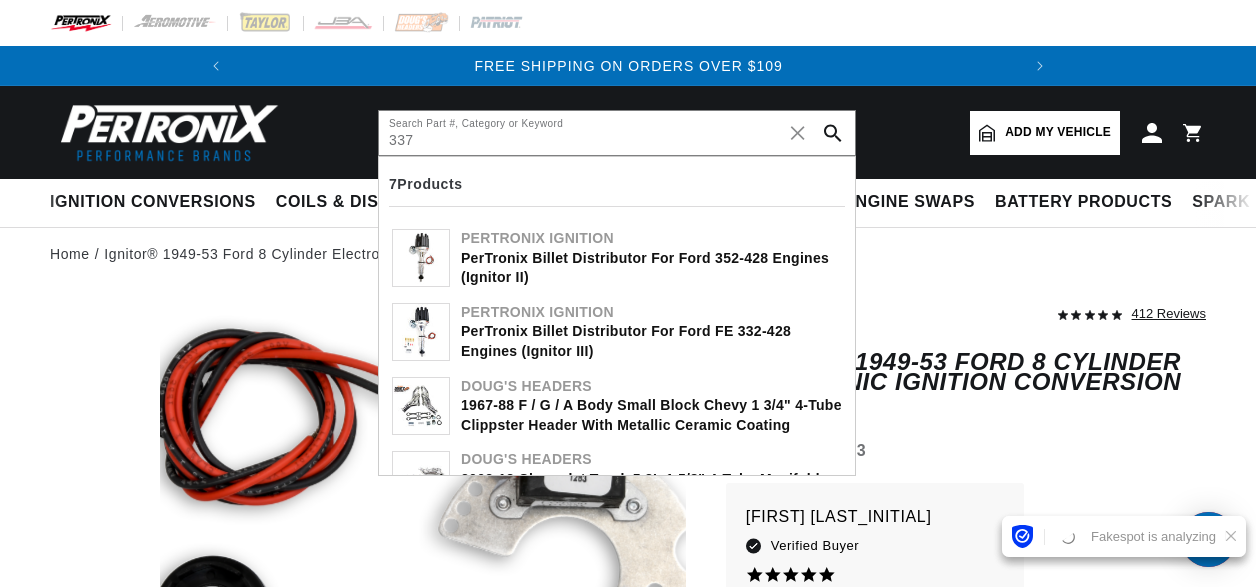 click at bounding box center [165, 132] 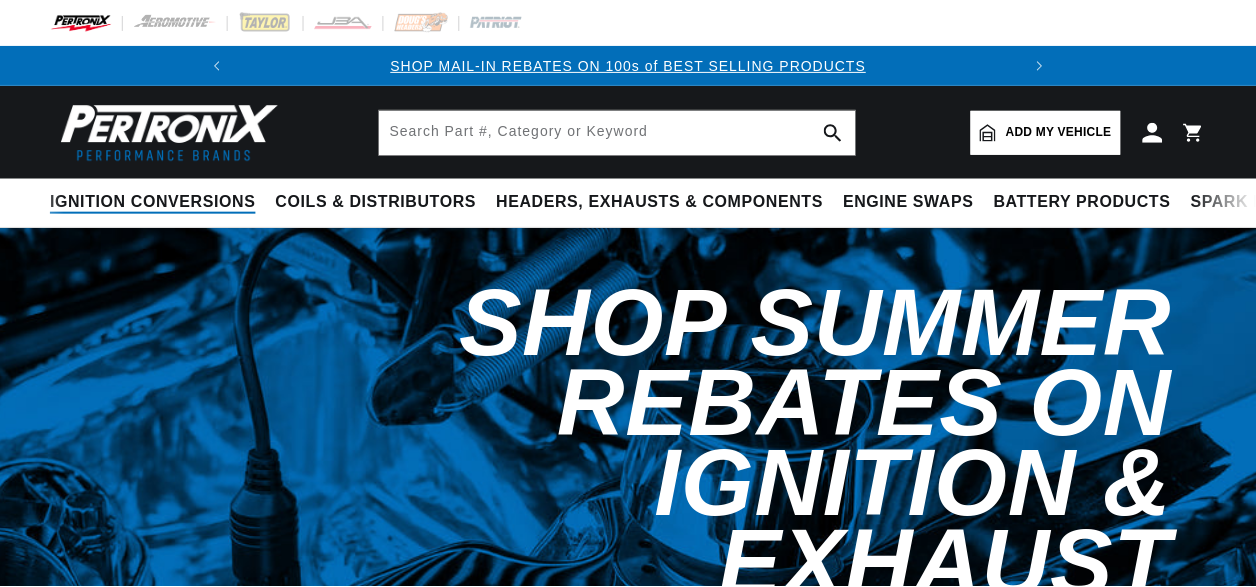 scroll, scrollTop: 0, scrollLeft: 0, axis: both 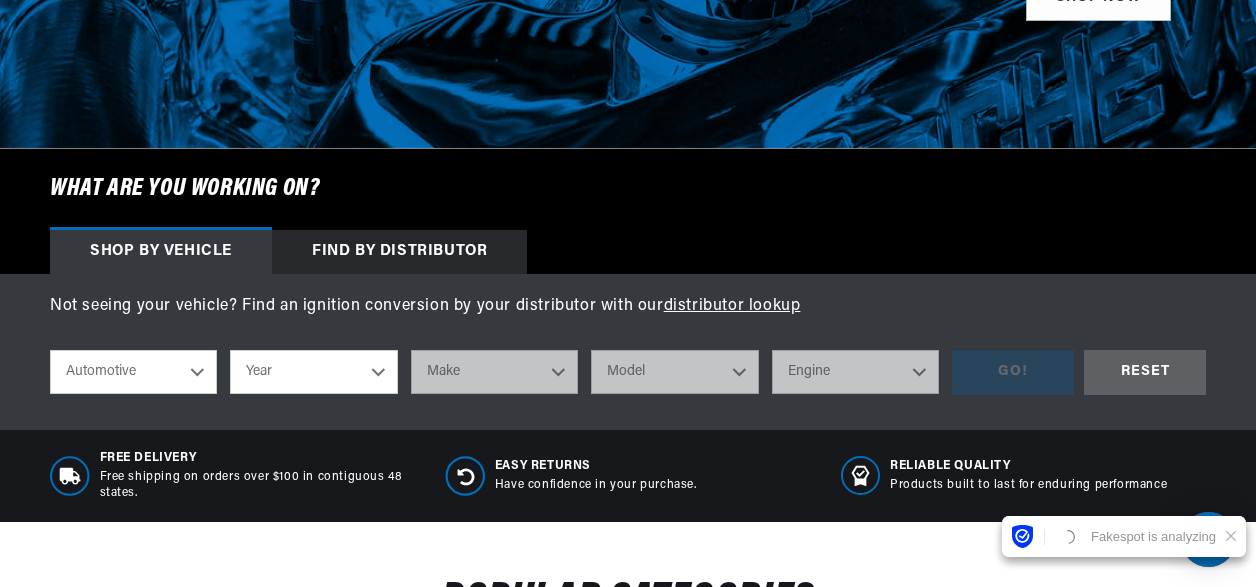 click on "Year
2022
2021
2020
2019
2018
2017
2016
2015
2014
2013
2012
2011
2010
2009
2008
2007
2006
2005
2004
2003
2002
2001
2000
1999
1998
1997
1996
1995
1994
1993
1992
1991
1990
1989
1988
1987
1986 1985" at bounding box center (313, 372) 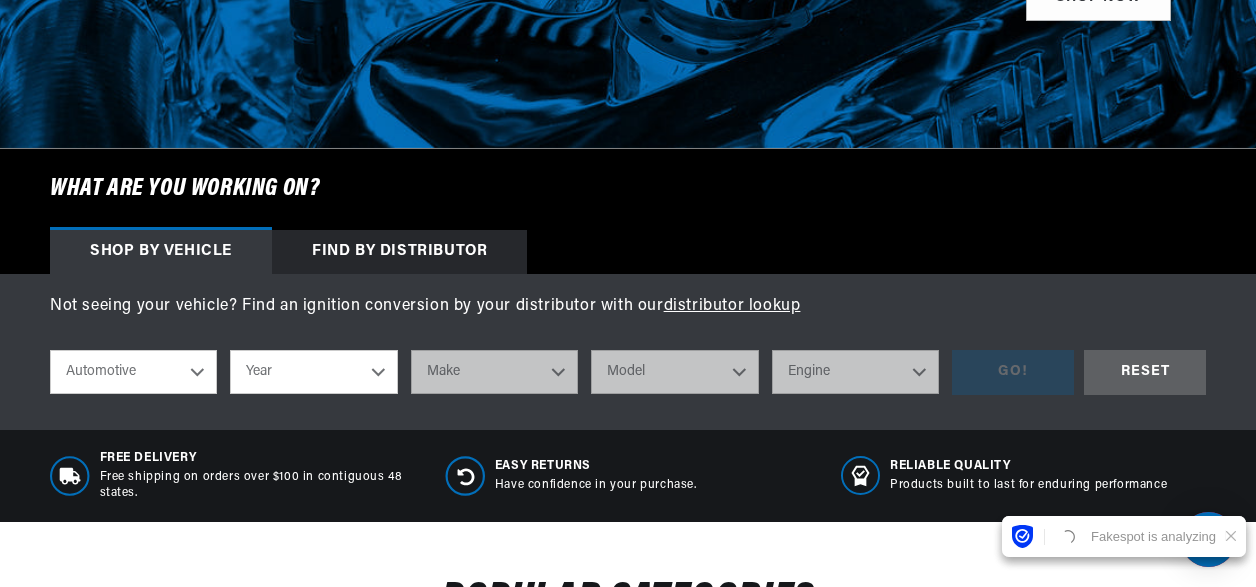 scroll, scrollTop: 0, scrollLeft: 746, axis: horizontal 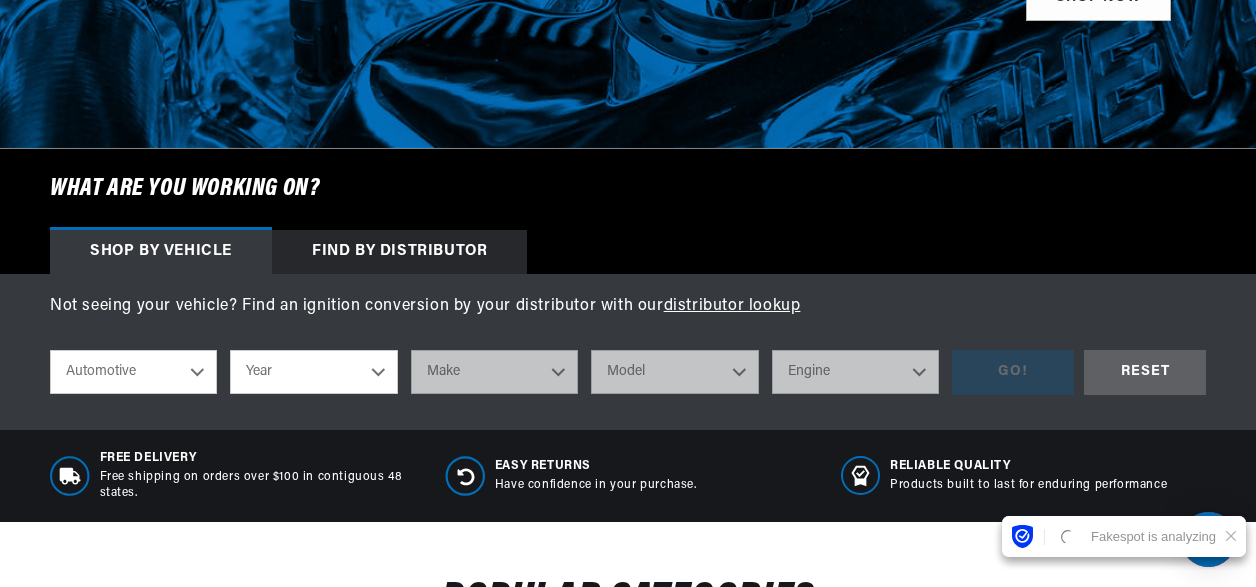 select on "1949" 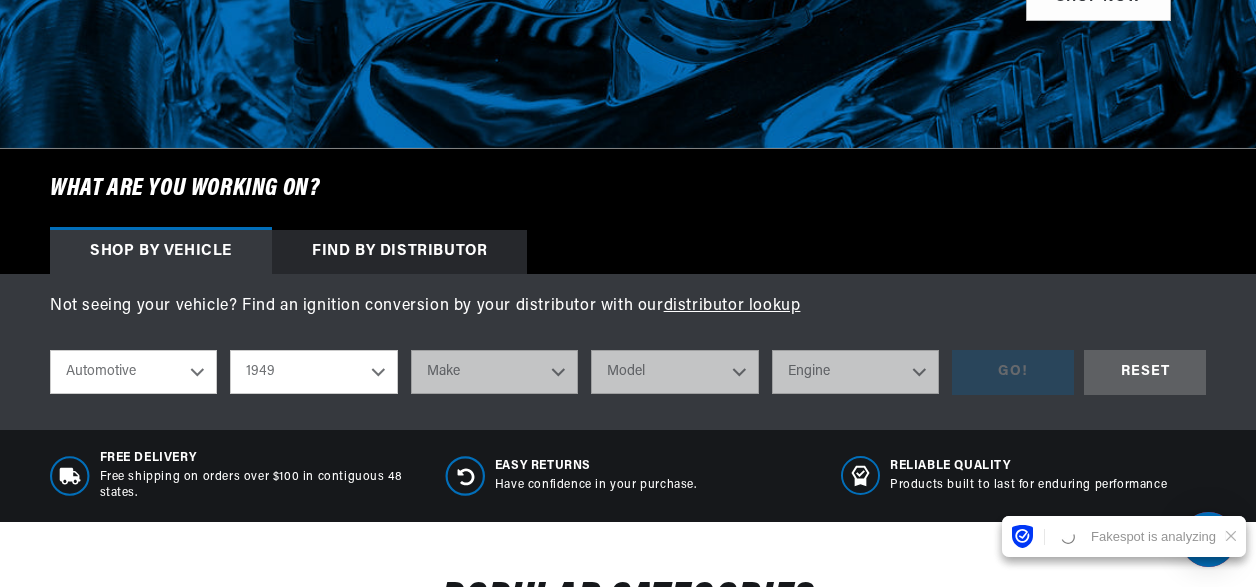 click on "Year
2022
2021
2020
2019
2018
2017
2016
2015
2014
2013
2012
2011
2010
2009
2008
2007
2006
2005
2004
2003
2002
2001
2000
1999
1998
1997
1996
1995
1994
1993
1992
1991
1990
1989
1988
1987
1986 1985" at bounding box center (313, 372) 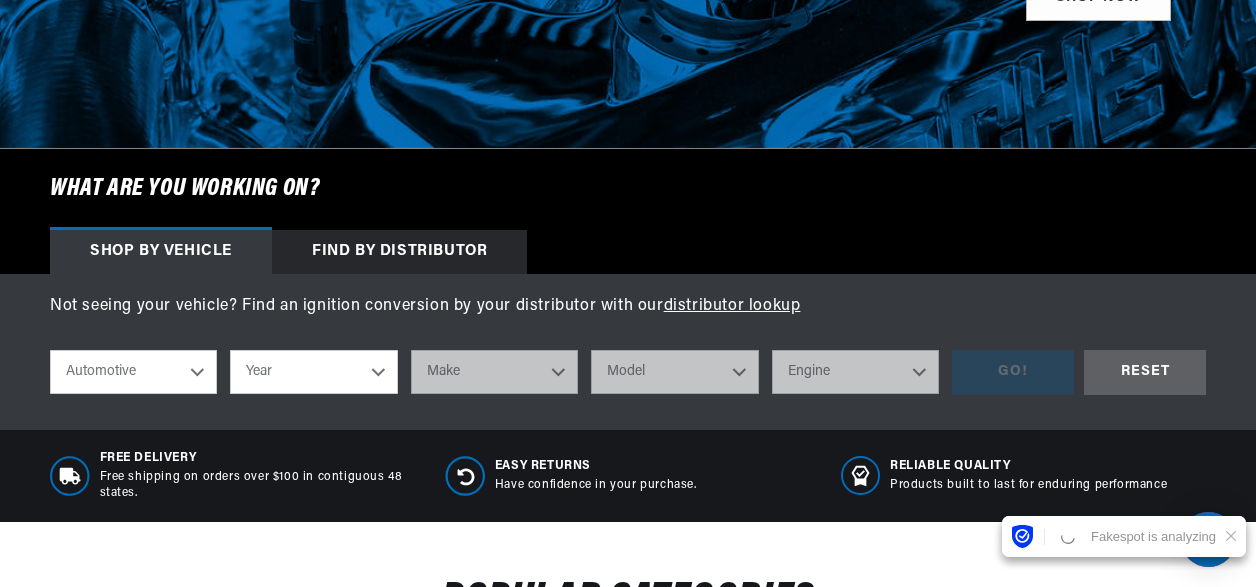select on "1949" 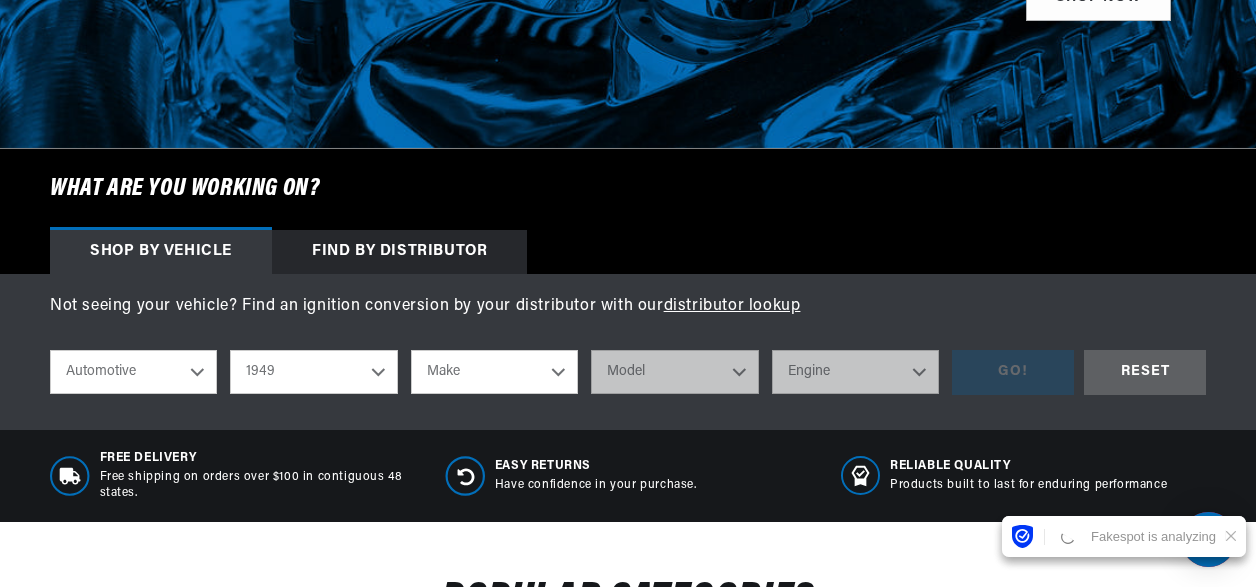click on "Make
Austin
Chevrolet
Chrysler
Citroen
Crosley
Ford
Healey
Hillman
HRG
Hudson
Jaguar
Jeep
Lincoln
Mercury
MG
Morgan
Oldsmobile
Packard
Pontiac
Porsche
Riley
Rolls-Royce
Singer
Studebaker
Sunbeam
Willys
Wolseley" at bounding box center [494, 372] 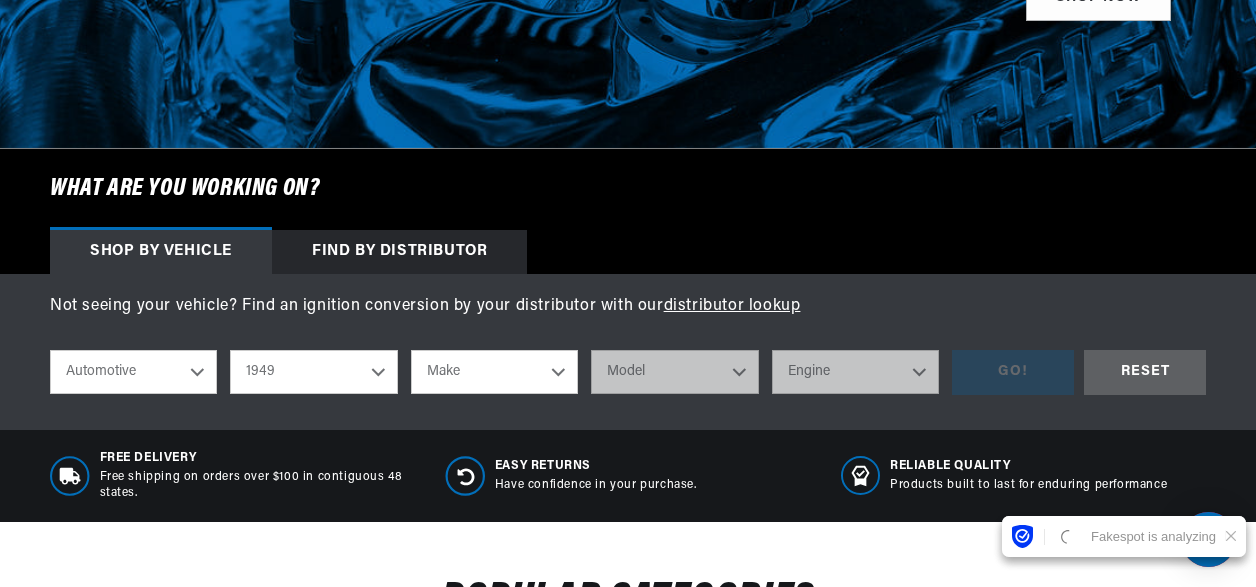 select on "Ford" 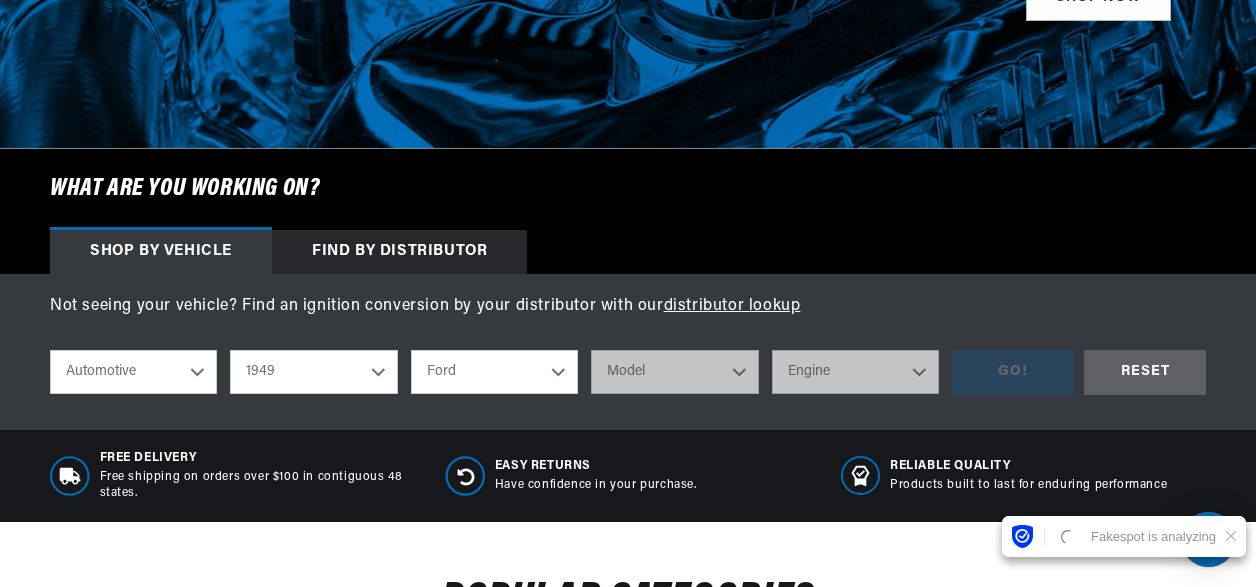 click on "Make
Austin
Chevrolet
Chrysler
Citroen
Crosley
Ford
Healey
Hillman
HRG
Hudson
Jaguar
Jeep
Lincoln
Mercury
MG
Morgan
Oldsmobile
Packard
Pontiac
Porsche
Riley
Rolls-Royce
Singer
Studebaker
Sunbeam
Willys
Wolseley" at bounding box center (494, 372) 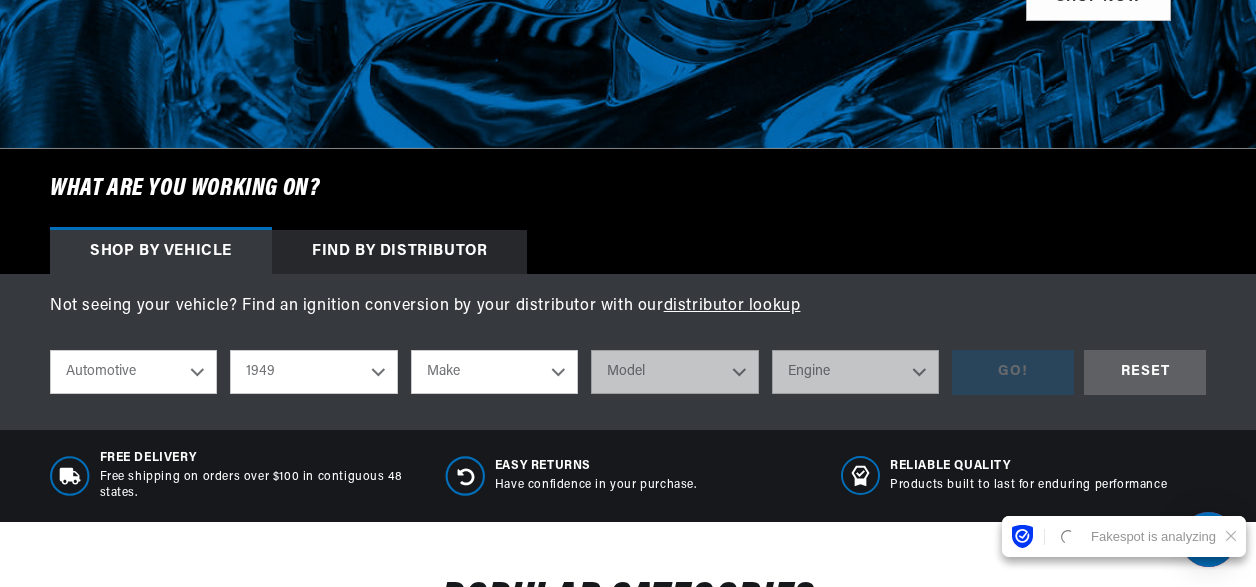 select on "Ford" 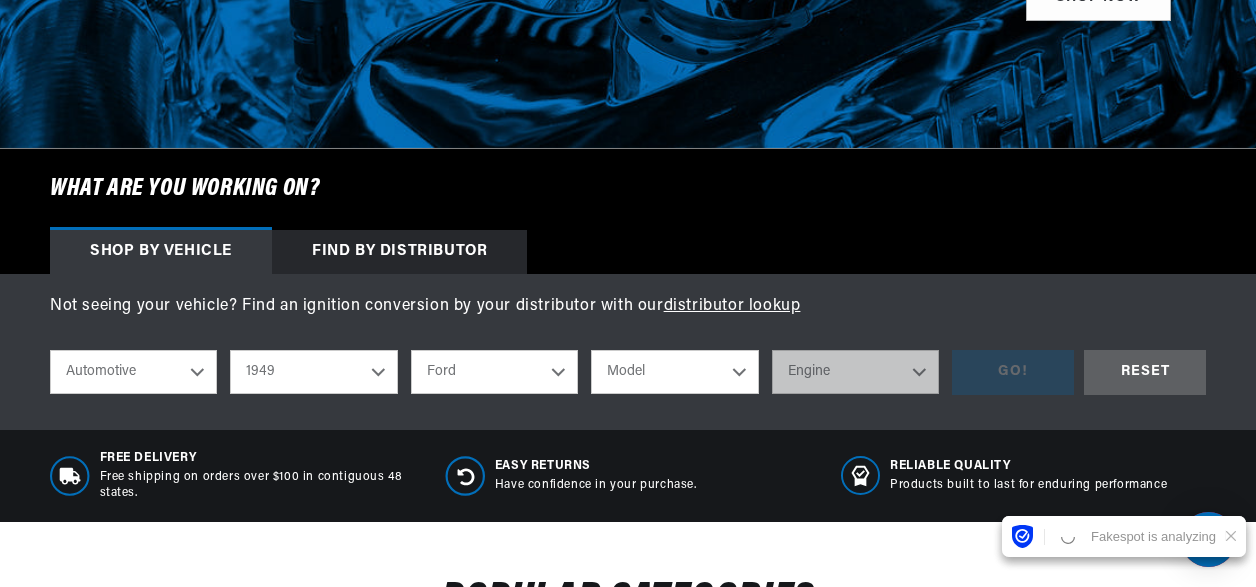 click on "Model
Deluxe
F-1
Ford" at bounding box center (674, 372) 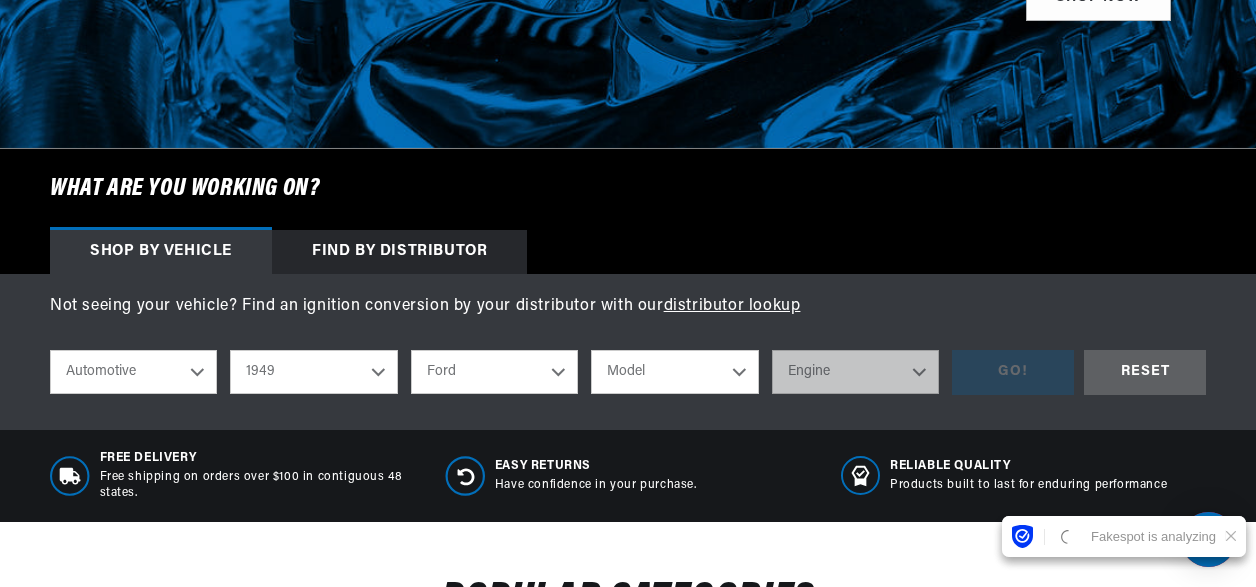 scroll, scrollTop: 0, scrollLeft: 0, axis: both 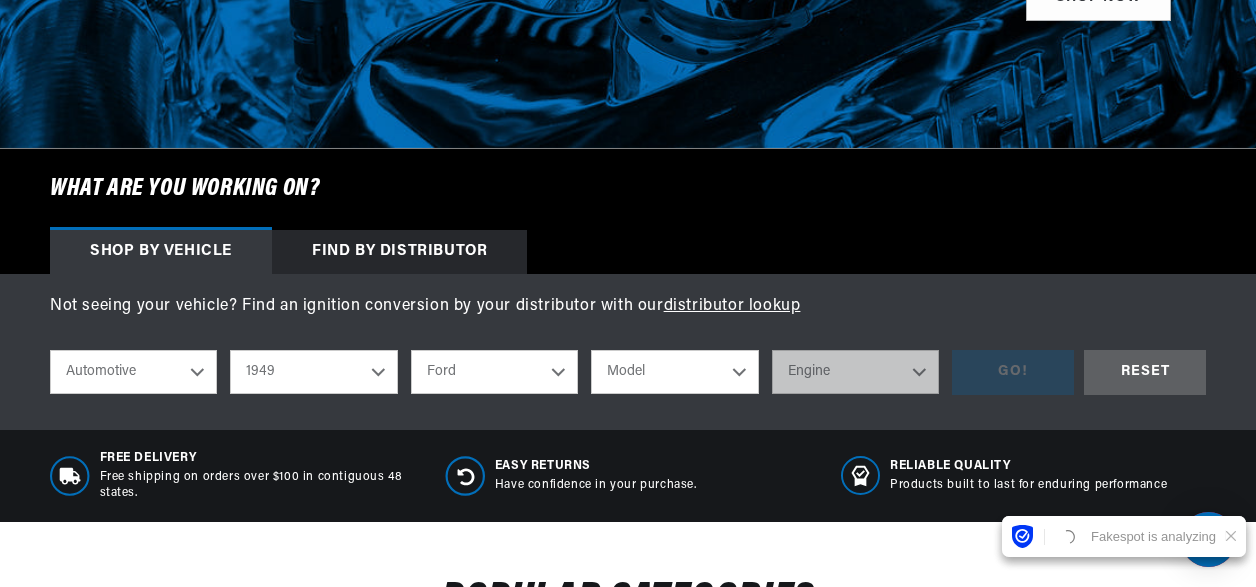 select on "Ford" 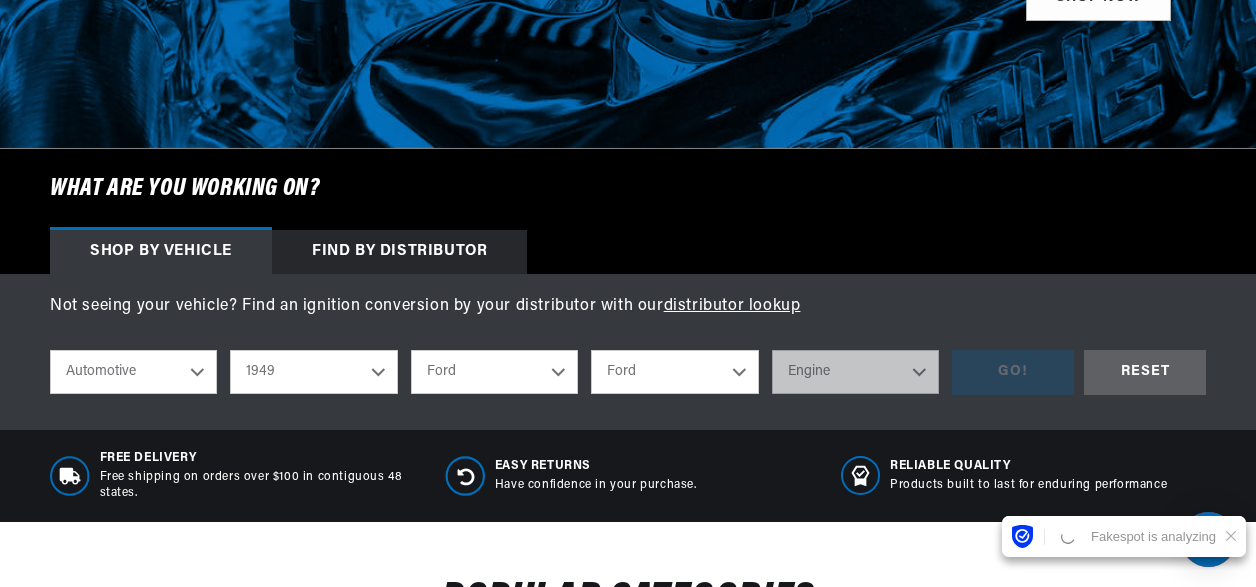 click on "Model
Deluxe
F-1
Ford" at bounding box center (674, 372) 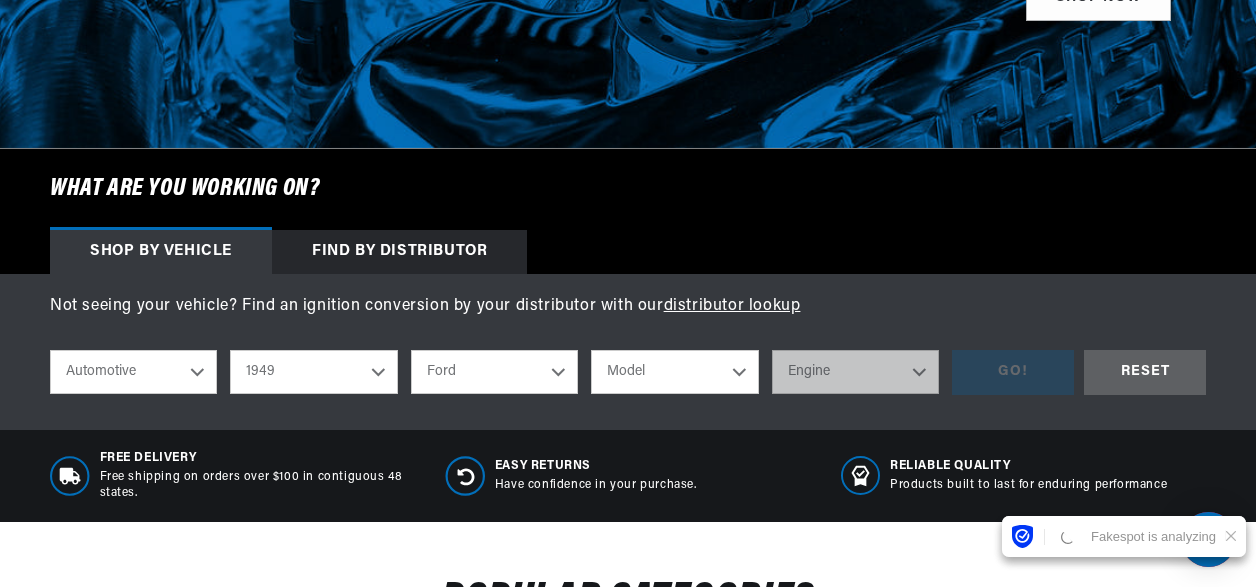 select on "Ford" 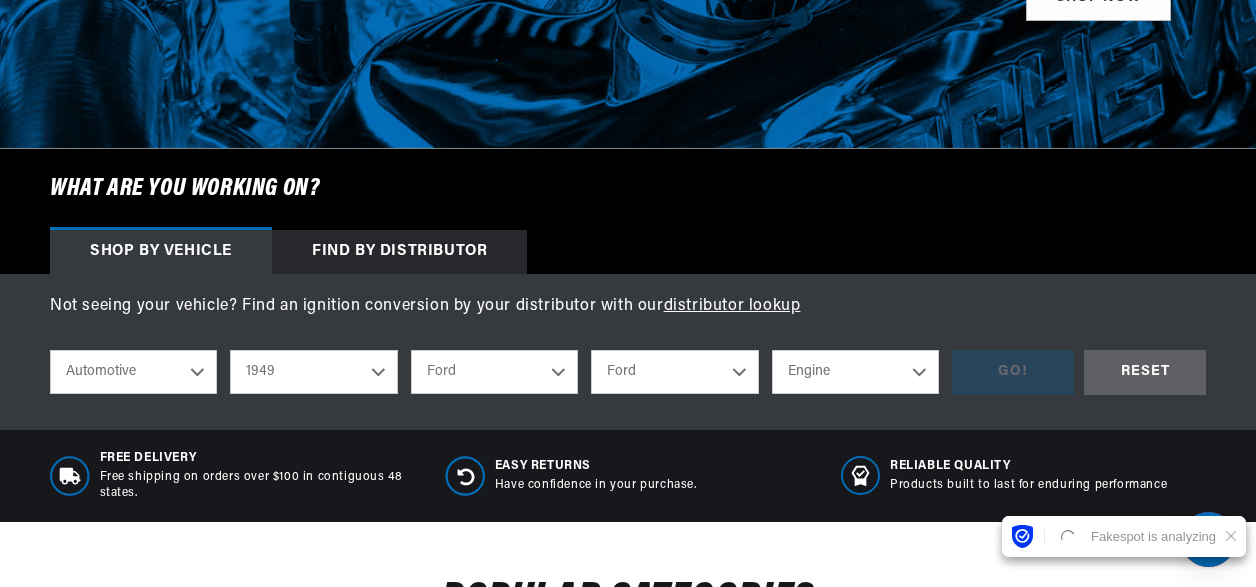 click on "Engine
3.9L" at bounding box center [855, 372] 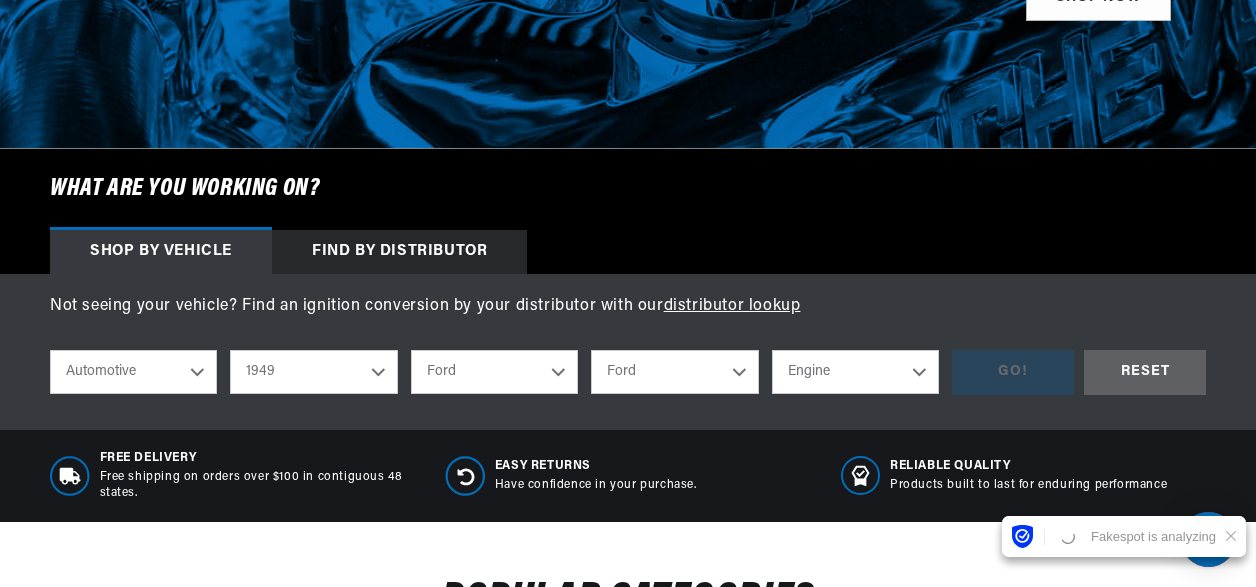 click on "Engine
3.9L" at bounding box center [855, 372] 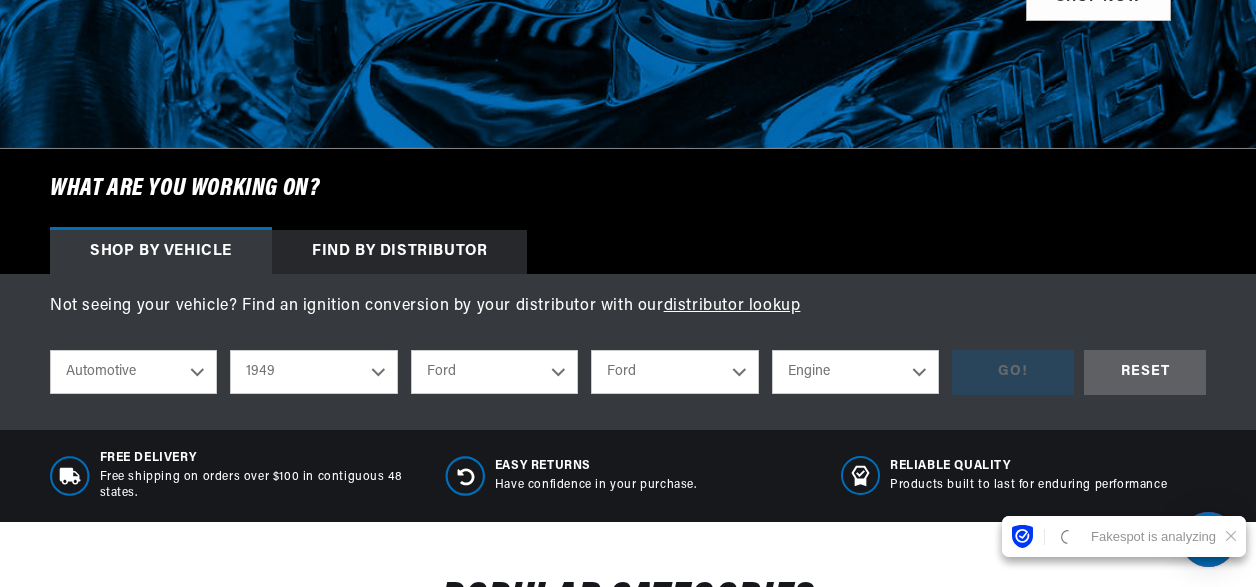 scroll, scrollTop: 0, scrollLeft: 746, axis: horizontal 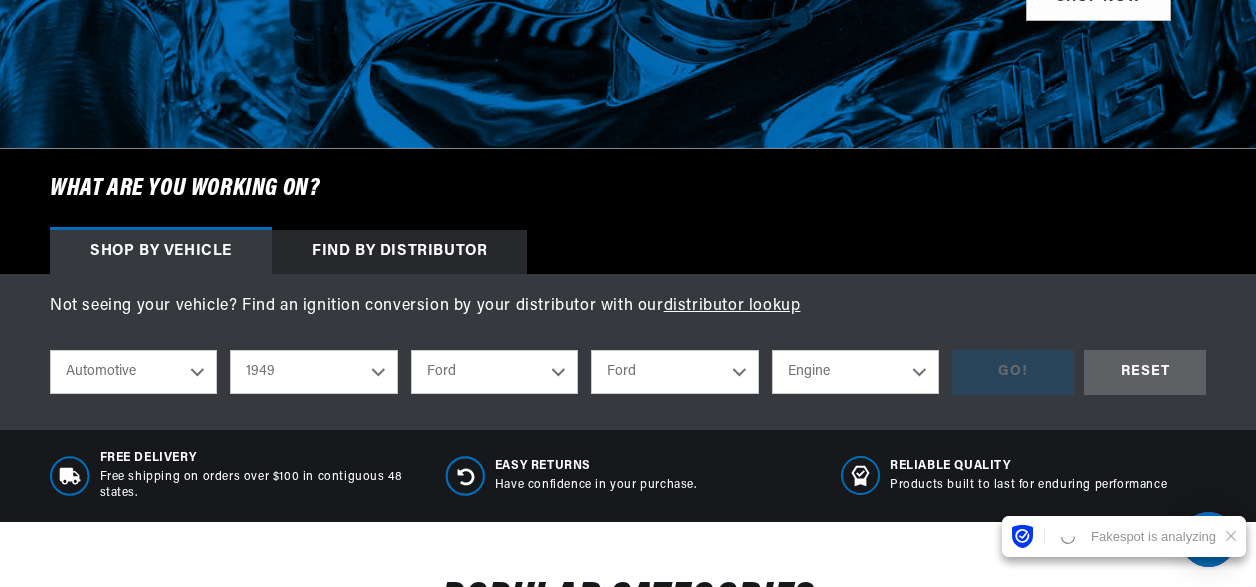 click on "distributor lookup" at bounding box center [732, 306] 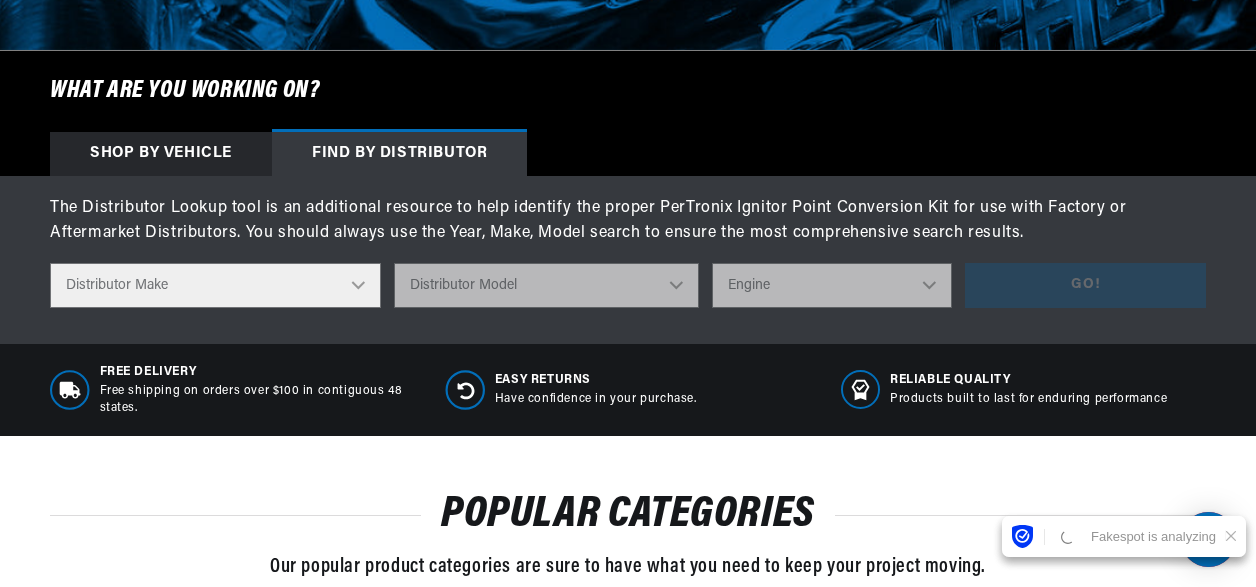 scroll, scrollTop: 700, scrollLeft: 0, axis: vertical 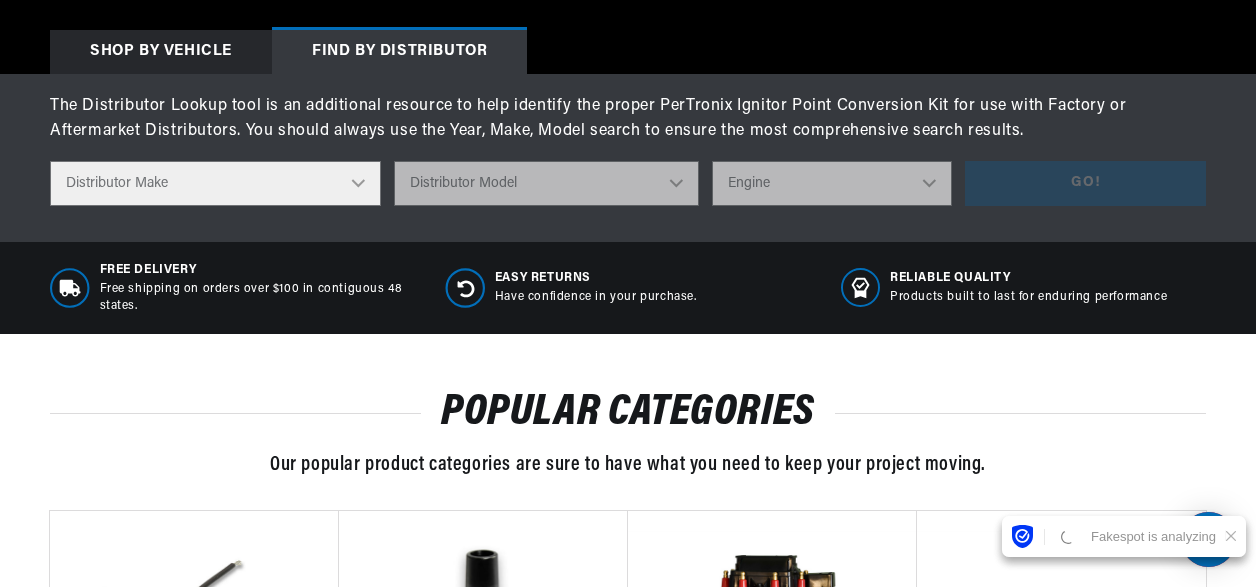 click on "Distributor Make
Accel Aldon Autolite Bosch Century Chrysler Clark Colt Continental Delco Ducellier Ford Hitachi Holley IHC Lucas Mallory Marelli Mazda Mercruiser Mitsubishi Nippondenso North Eastern Electric Perkins Prestolite SEV Sev Marchal Waukesha Wico Wisconsin" at bounding box center [215, 183] 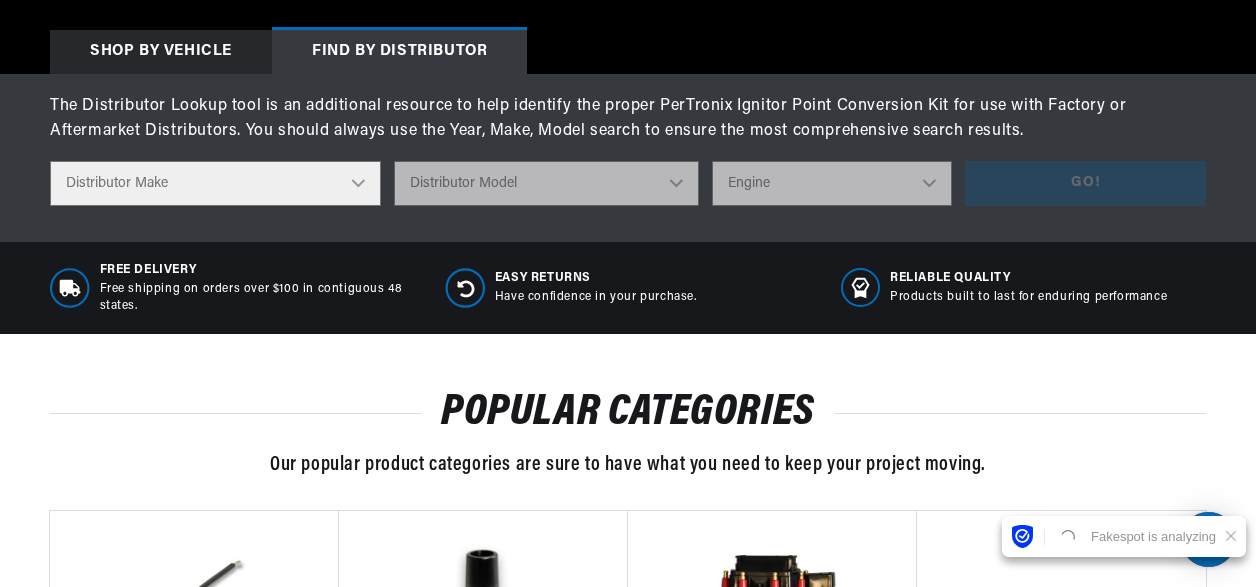 click on "POPULAR CATEGORIES
Our popular product categories are sure to have what you need to keep your project moving.
ELECTRONIC IGNITION CONVERSION KITS
IGNITION COILS
DISTRIBUTORS
SPARK PLUG WIRES" at bounding box center [628, 679] 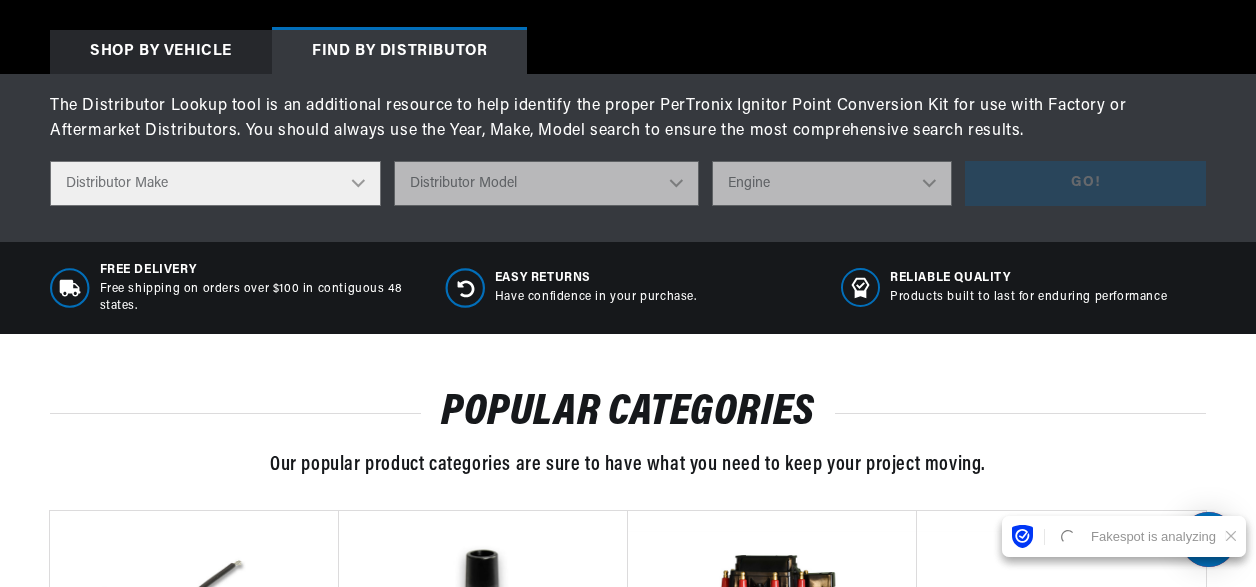 scroll, scrollTop: 0, scrollLeft: 746, axis: horizontal 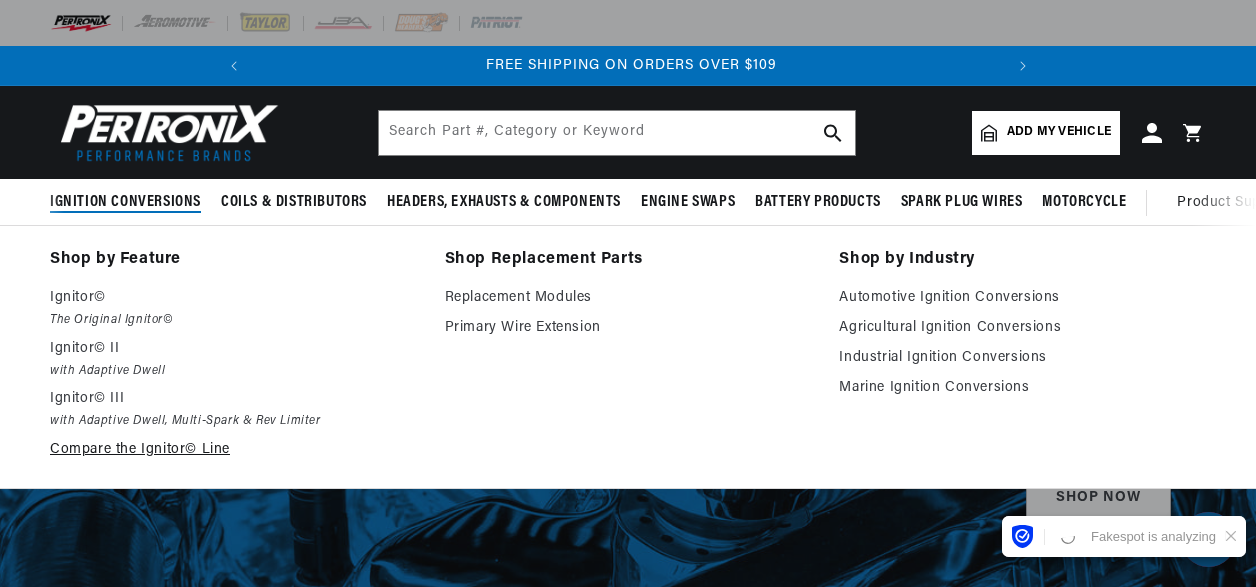 click on "Compare the Ignitor© Line" at bounding box center (233, 450) 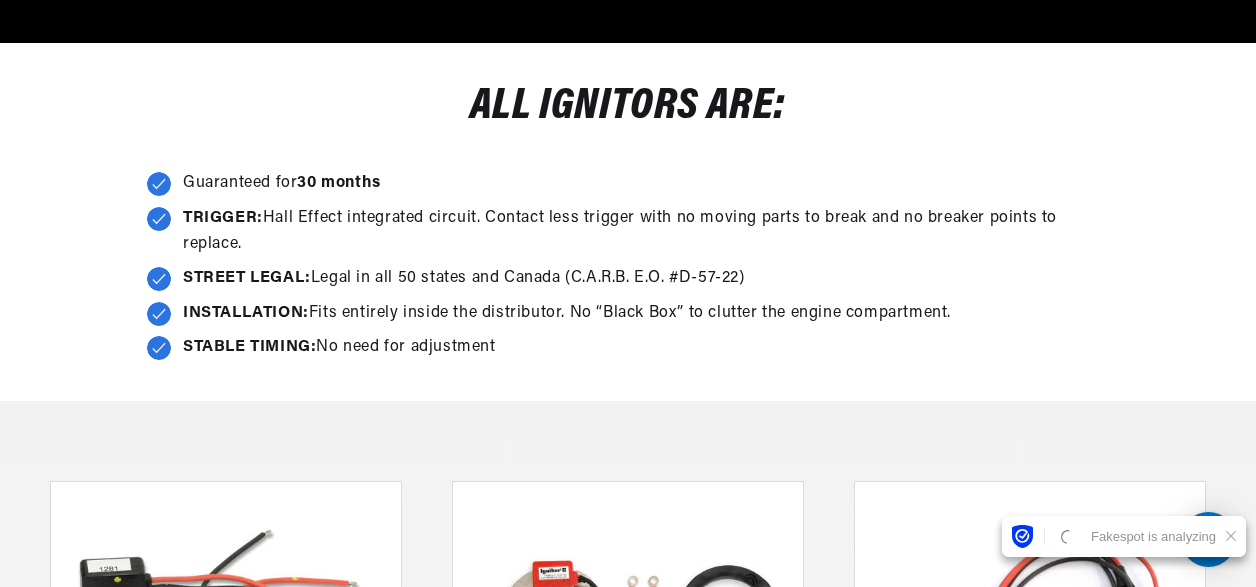 scroll, scrollTop: 500, scrollLeft: 0, axis: vertical 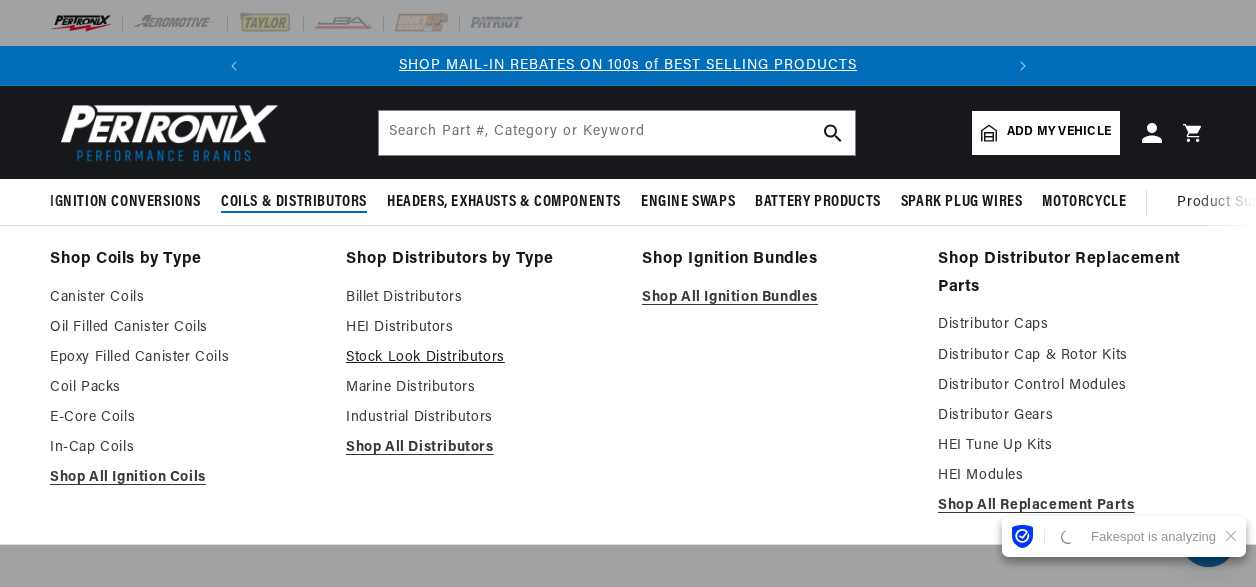 click on "Stock Look Distributors" at bounding box center (480, 358) 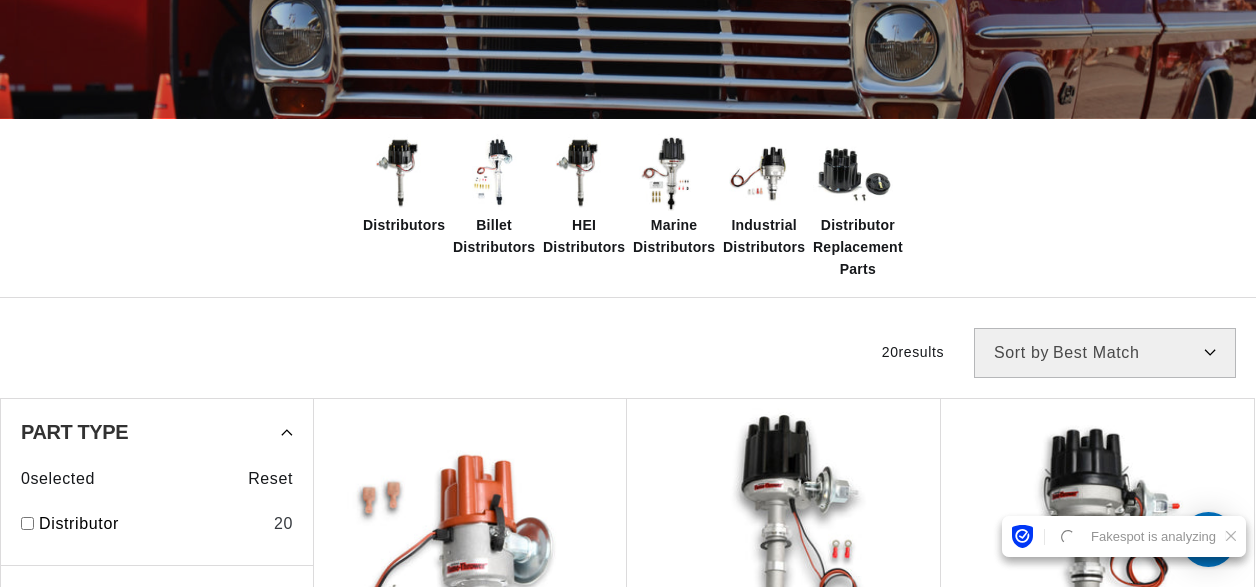scroll, scrollTop: 400, scrollLeft: 0, axis: vertical 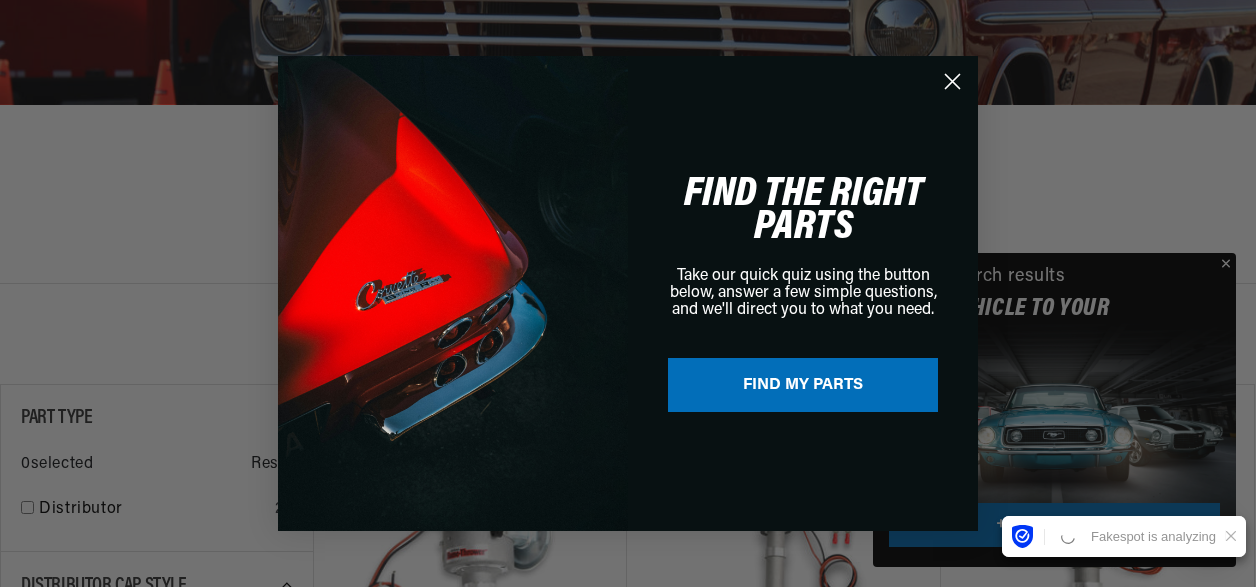 click 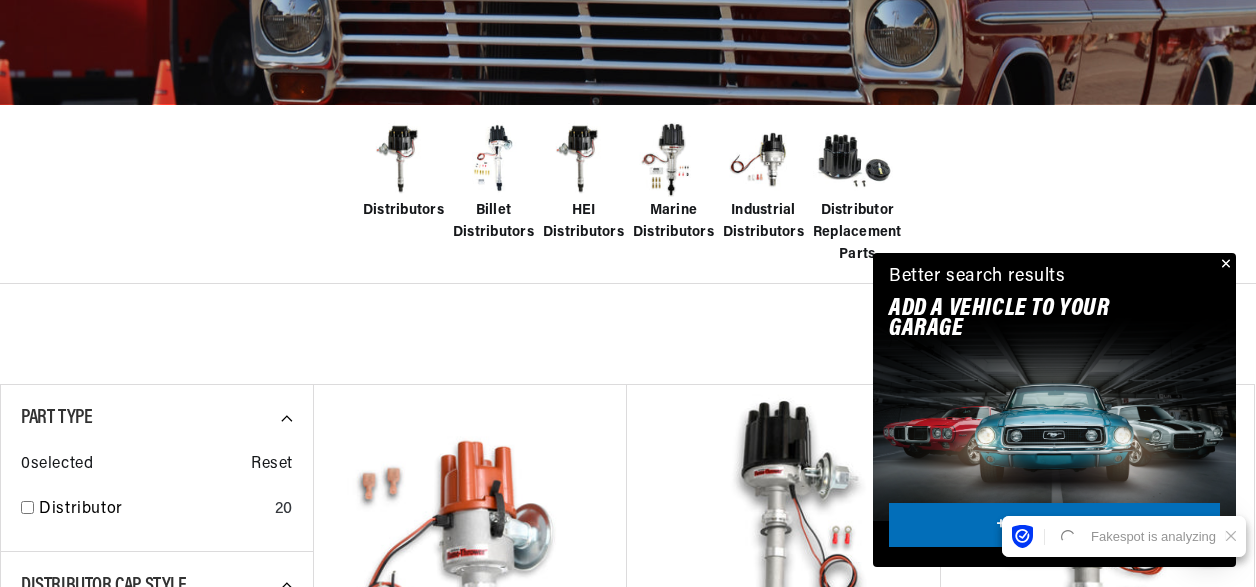 scroll, scrollTop: 0, scrollLeft: 746, axis: horizontal 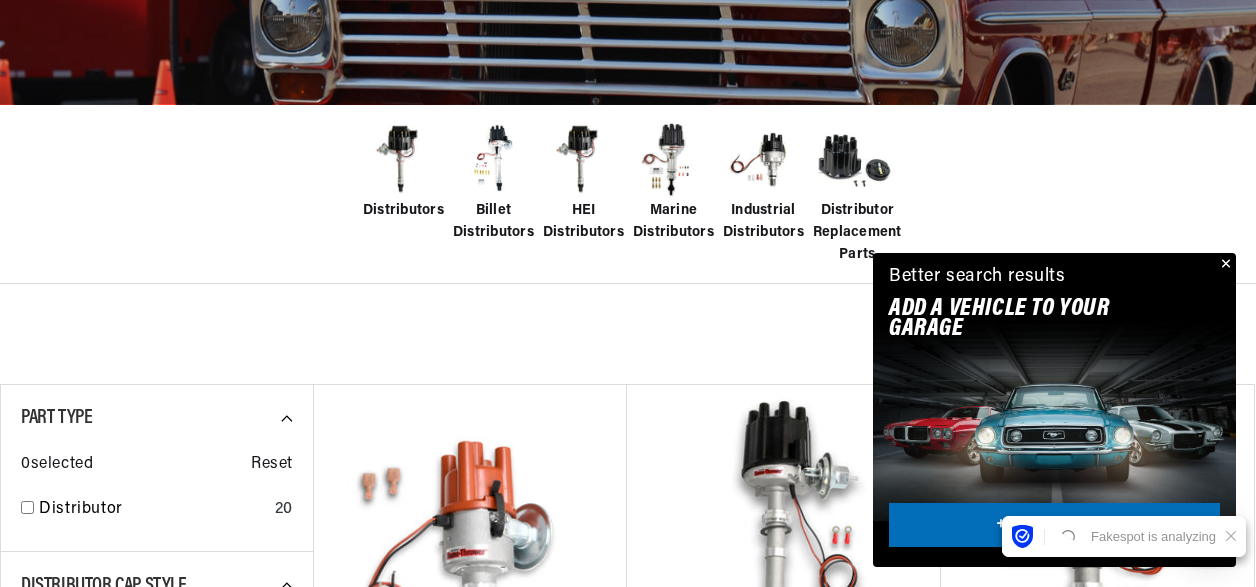 click at bounding box center [1224, 265] 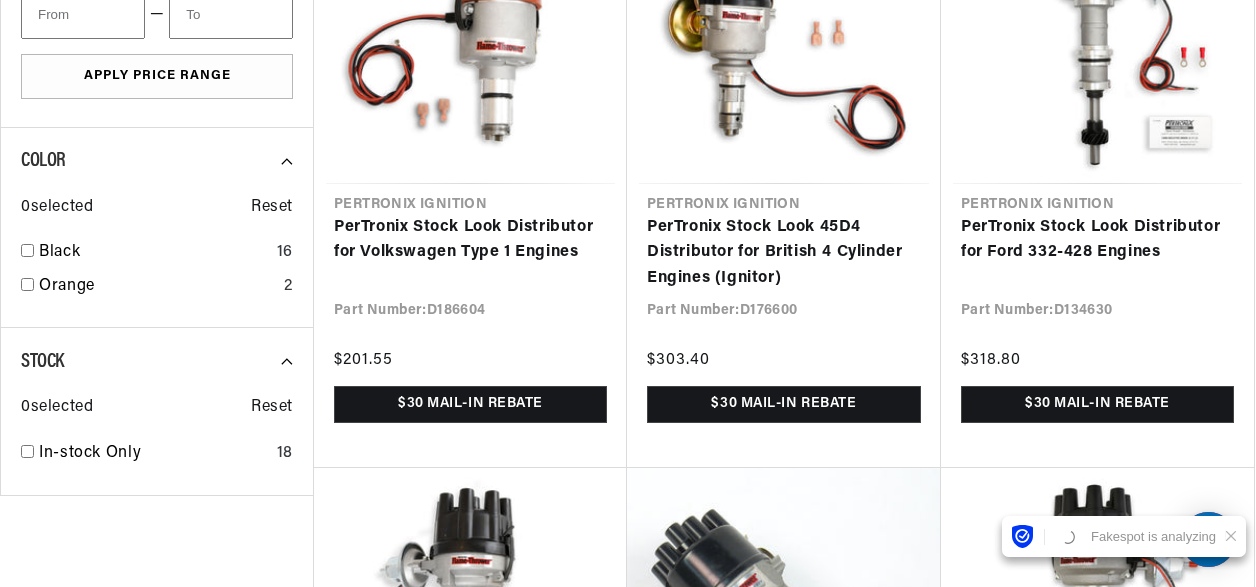scroll, scrollTop: 1600, scrollLeft: 0, axis: vertical 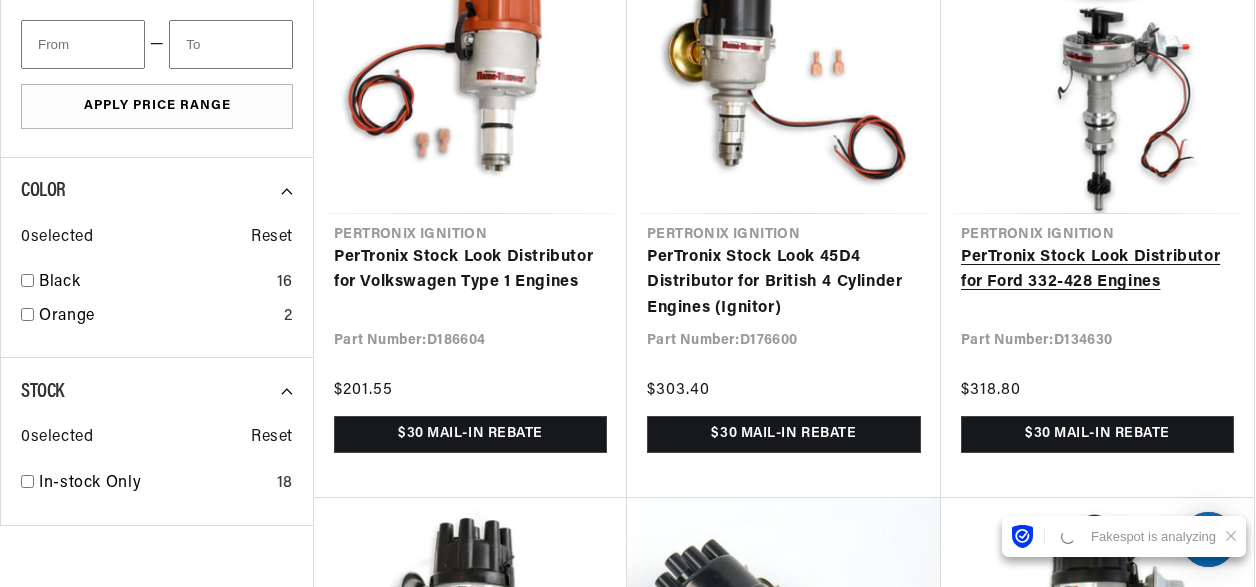 click on "PerTronix Stock Look Distributor for Ford 332-428 Engines" at bounding box center (1097, 270) 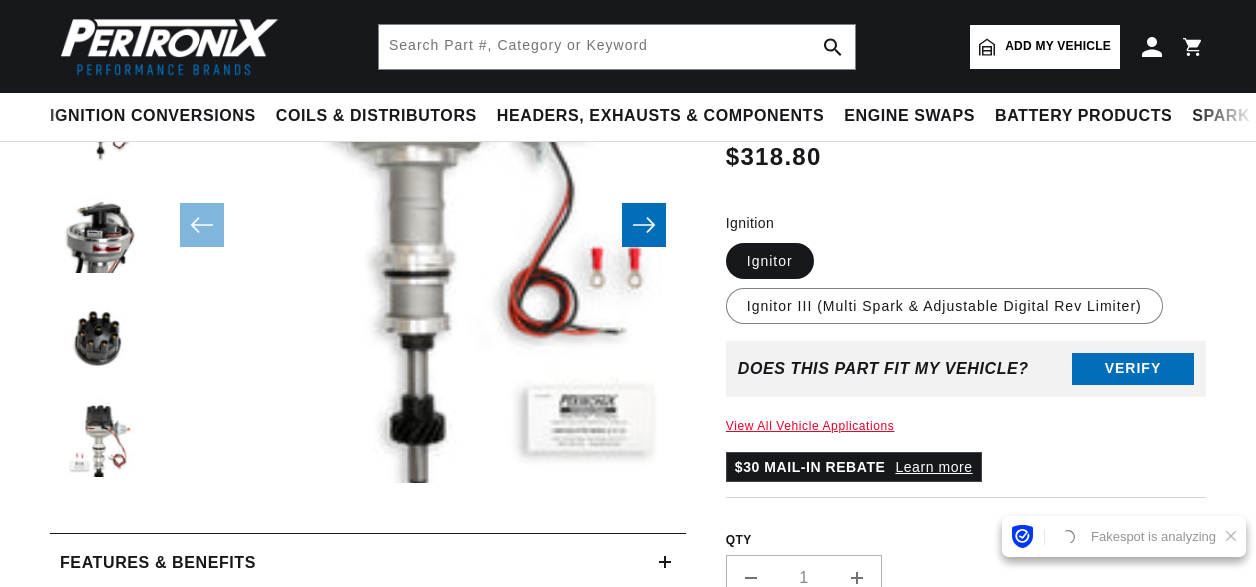 scroll, scrollTop: 300, scrollLeft: 0, axis: vertical 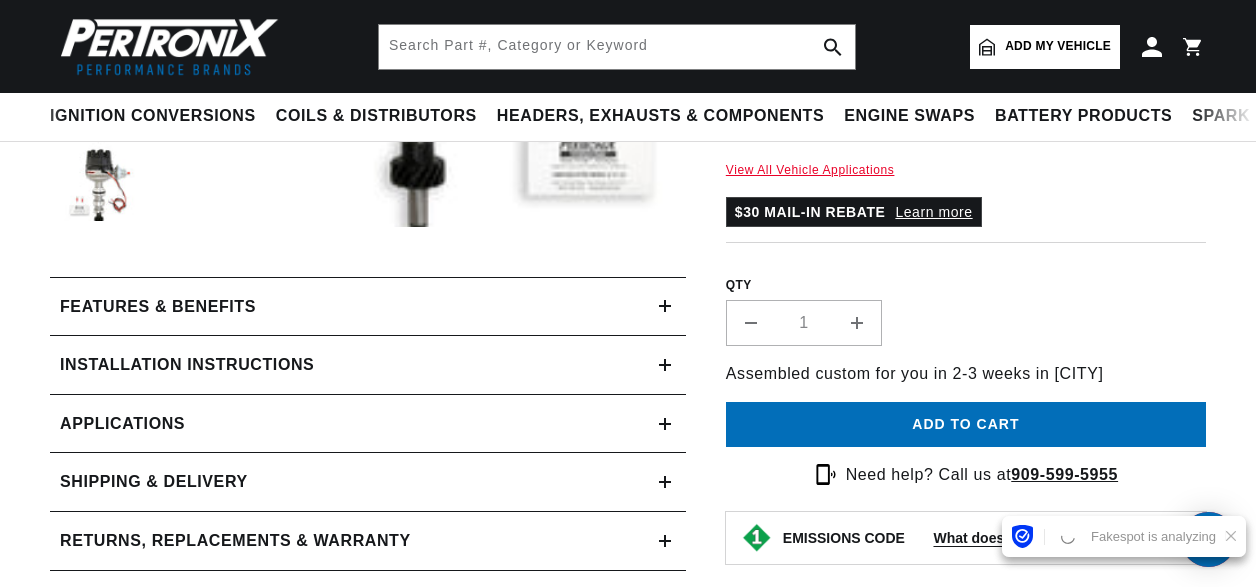 click on "Features & Benefits" at bounding box center (354, 307) 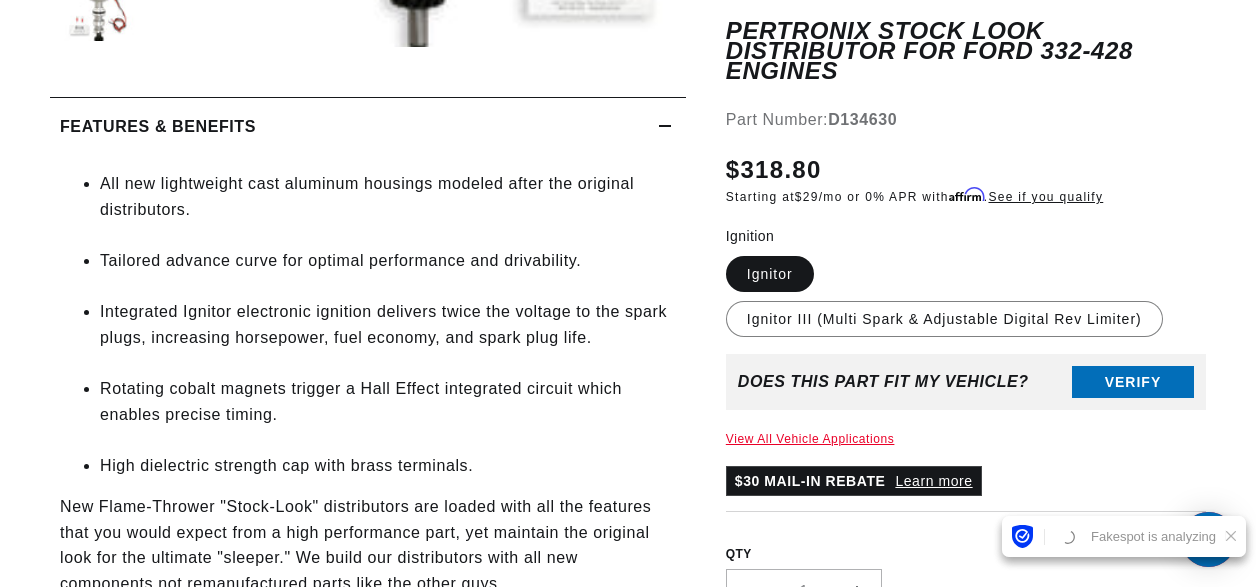 scroll, scrollTop: 800, scrollLeft: 0, axis: vertical 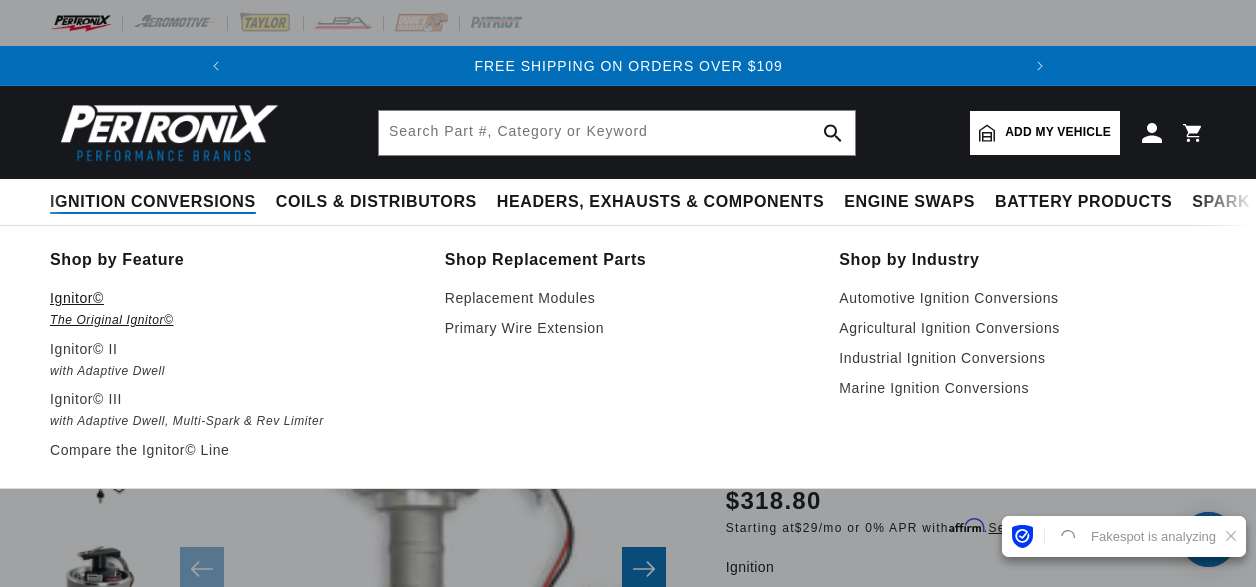 click on "Ignitor©" at bounding box center (233, 298) 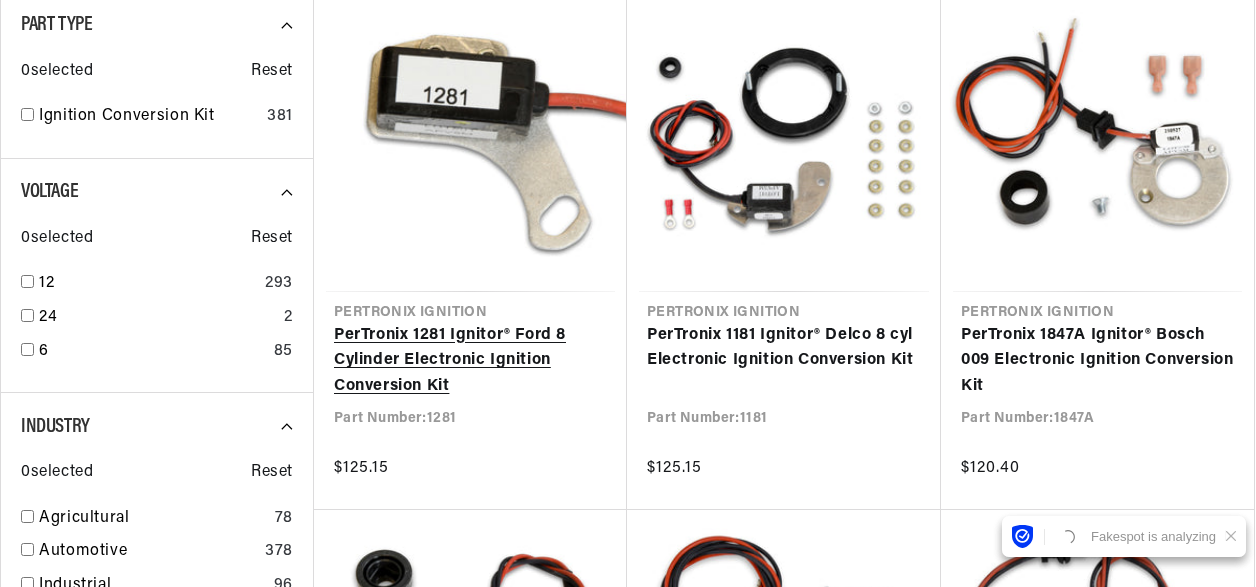 scroll, scrollTop: 700, scrollLeft: 0, axis: vertical 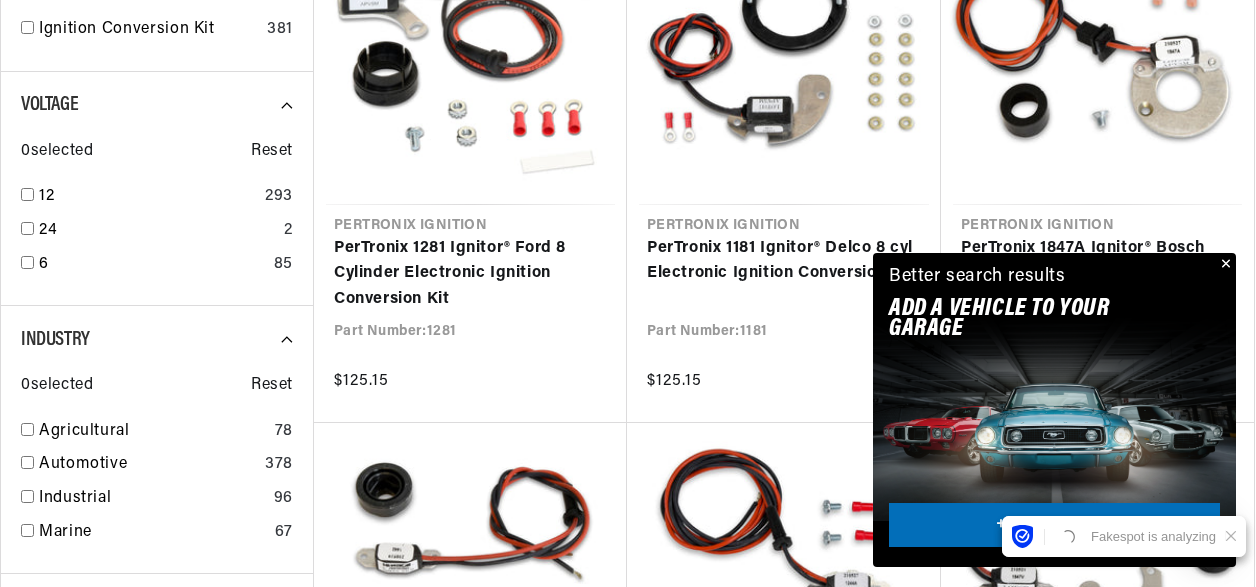 click at bounding box center (1224, 265) 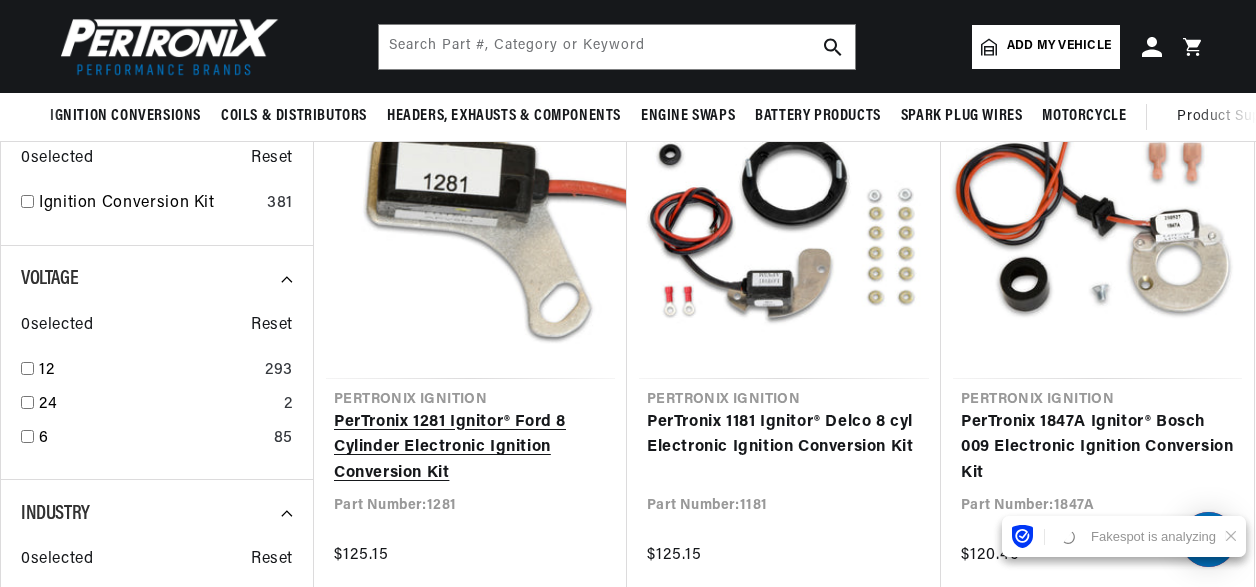 scroll, scrollTop: 400, scrollLeft: 0, axis: vertical 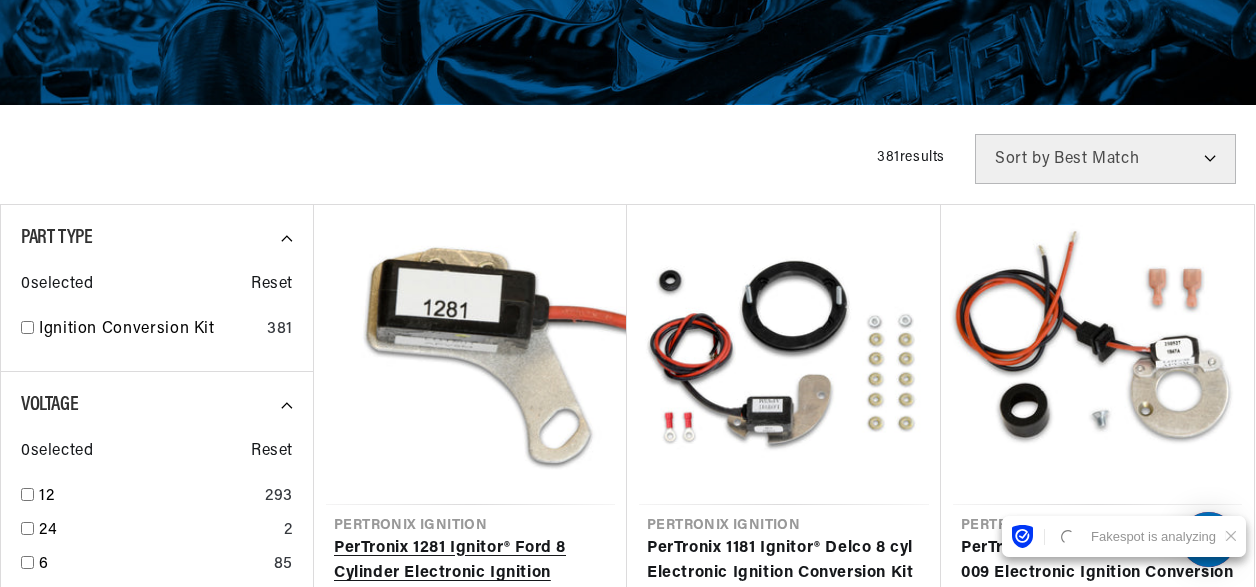 click on "PerTronix 1281 Ignitor® Ford 8 Cylinder Electronic Ignition Conversion Kit" at bounding box center (470, 574) 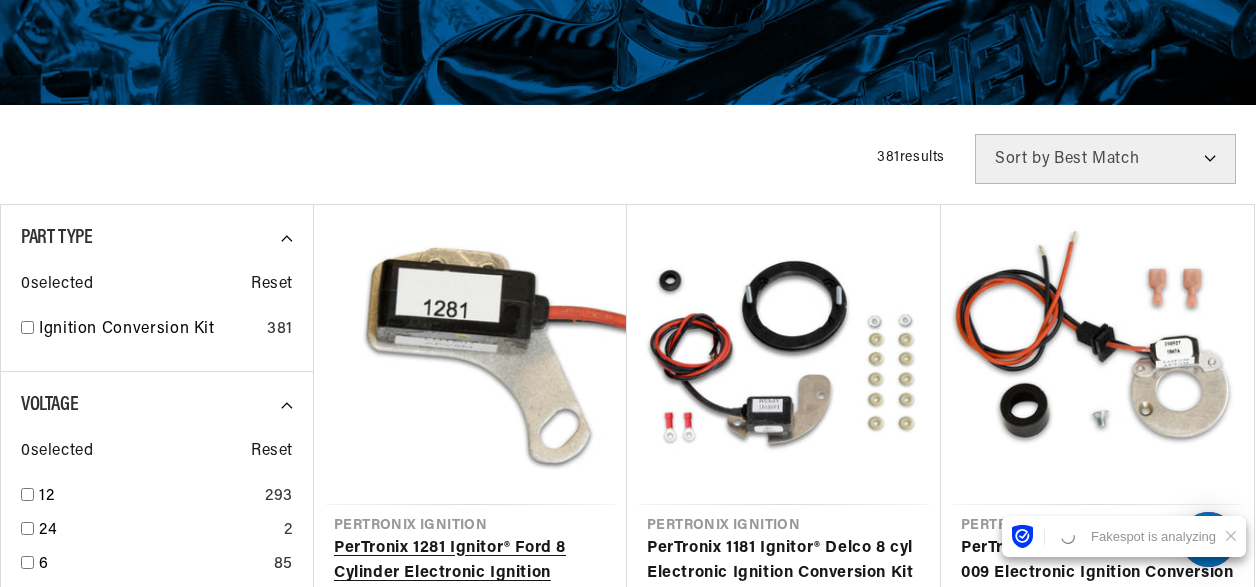 scroll, scrollTop: 0, scrollLeft: 746, axis: horizontal 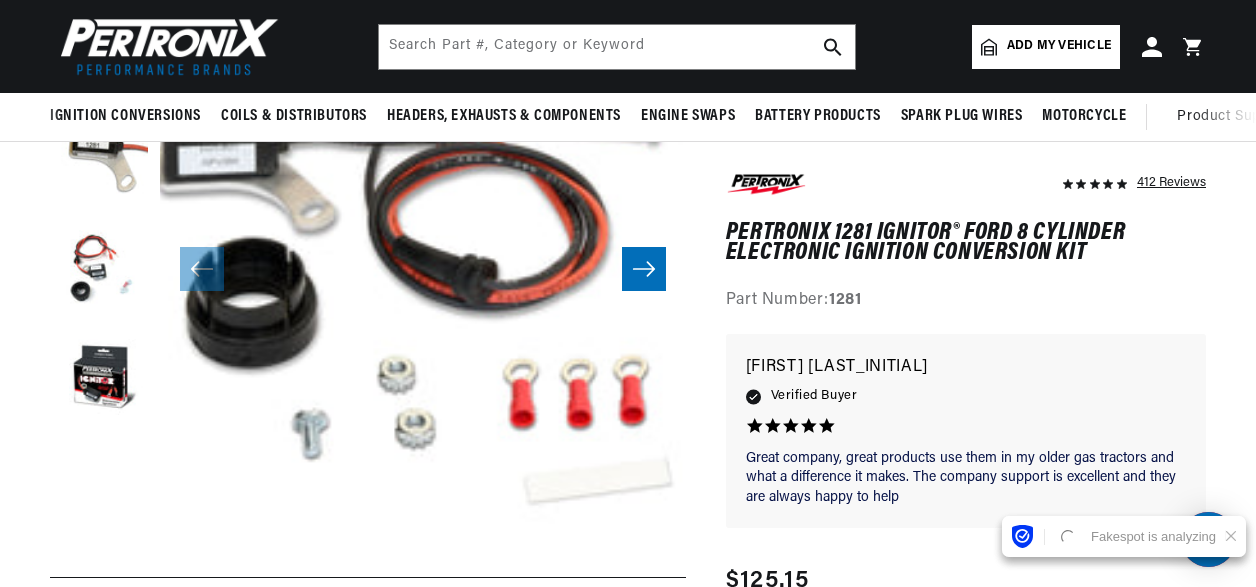 click on "F3DA0441-0872-49D1-8FF9-8035CB8E21E7" 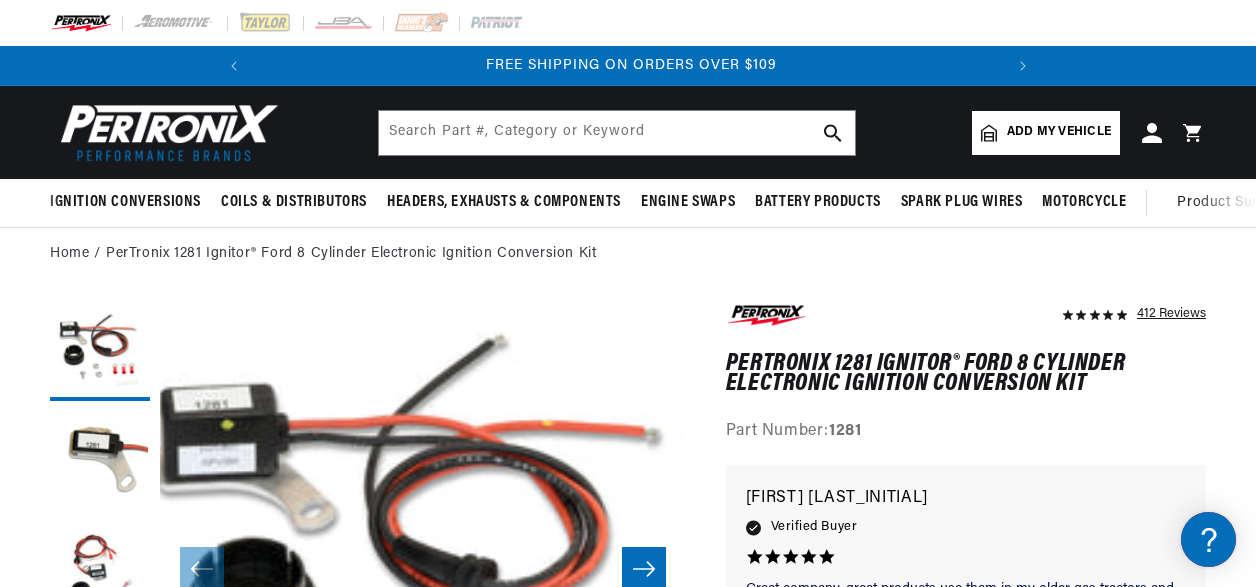 scroll, scrollTop: 200, scrollLeft: 0, axis: vertical 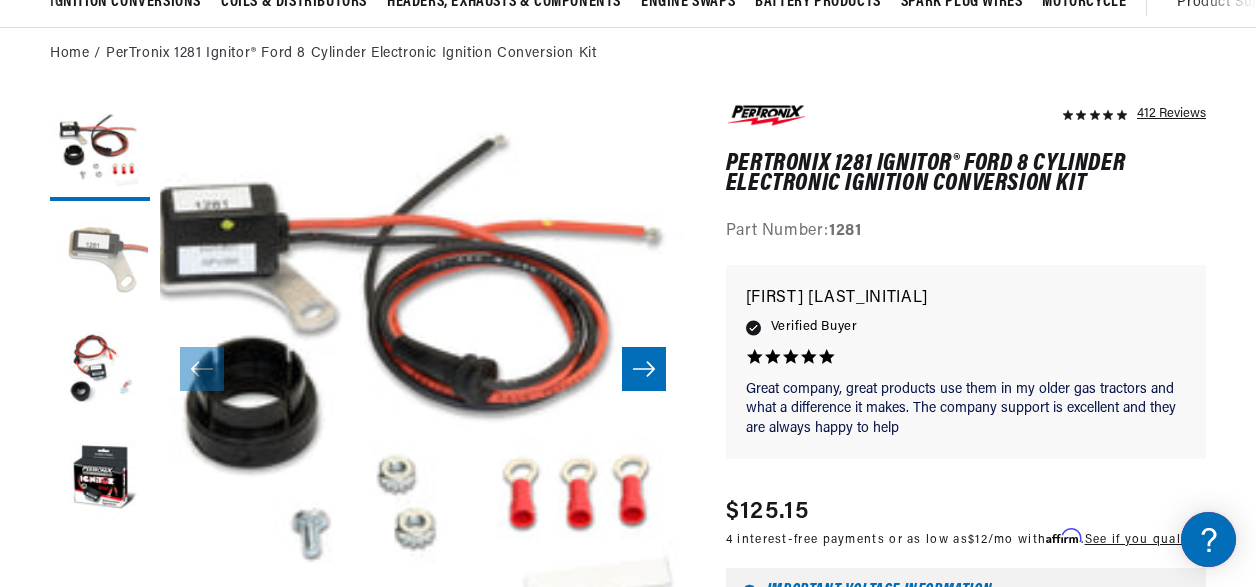 click at bounding box center [100, 261] 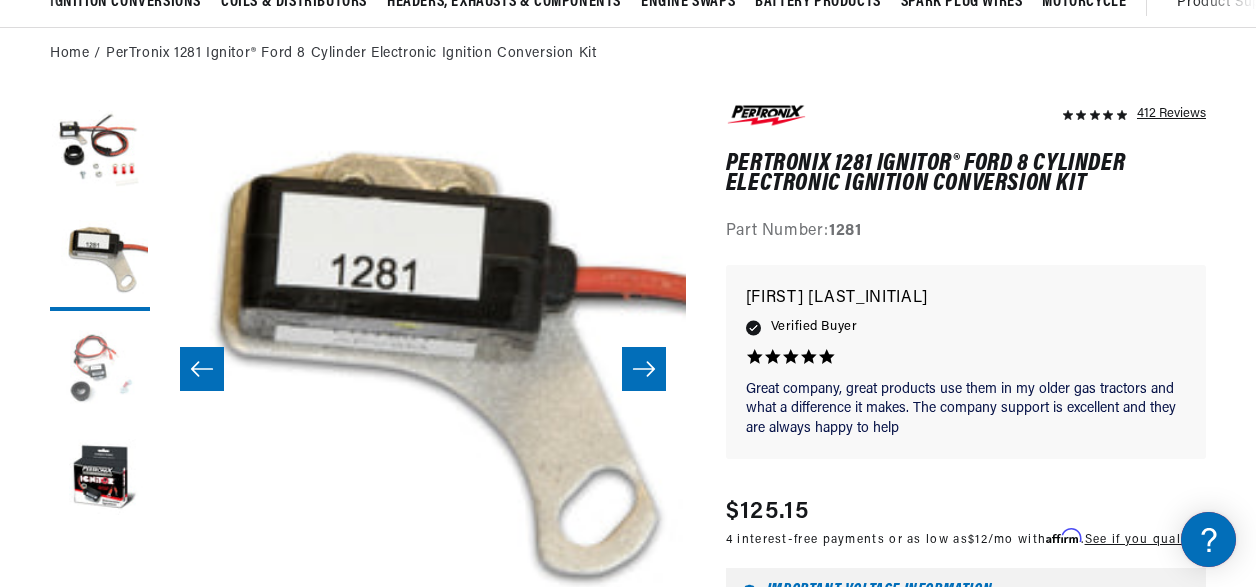 click at bounding box center (100, 371) 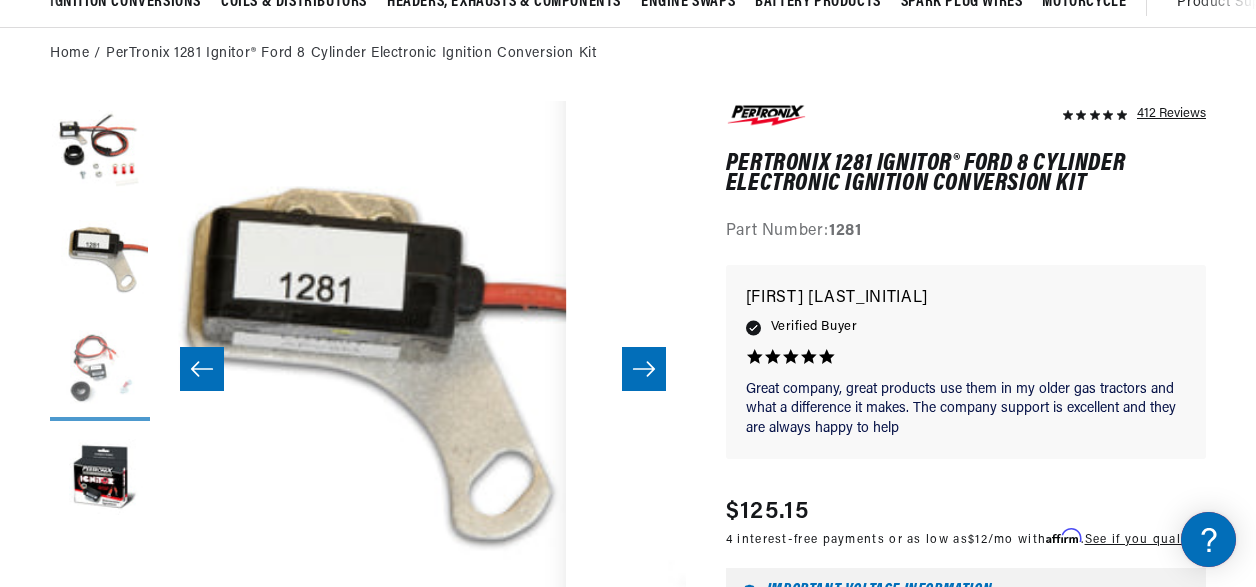 scroll, scrollTop: 0, scrollLeft: 1016, axis: horizontal 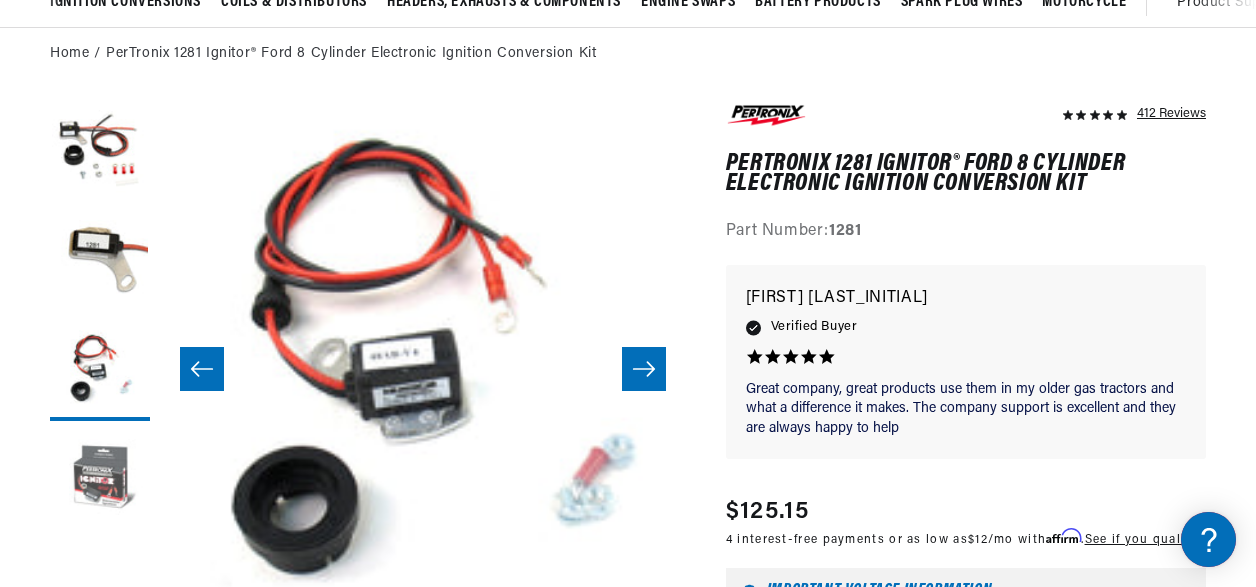 click at bounding box center (100, 481) 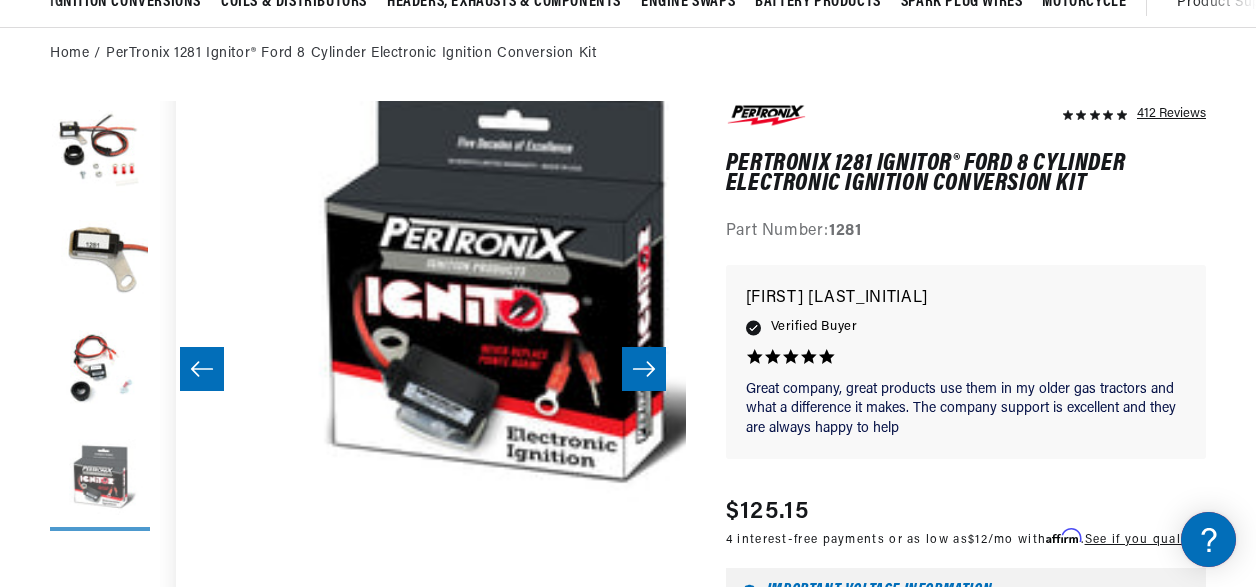 scroll, scrollTop: 0, scrollLeft: 1577, axis: horizontal 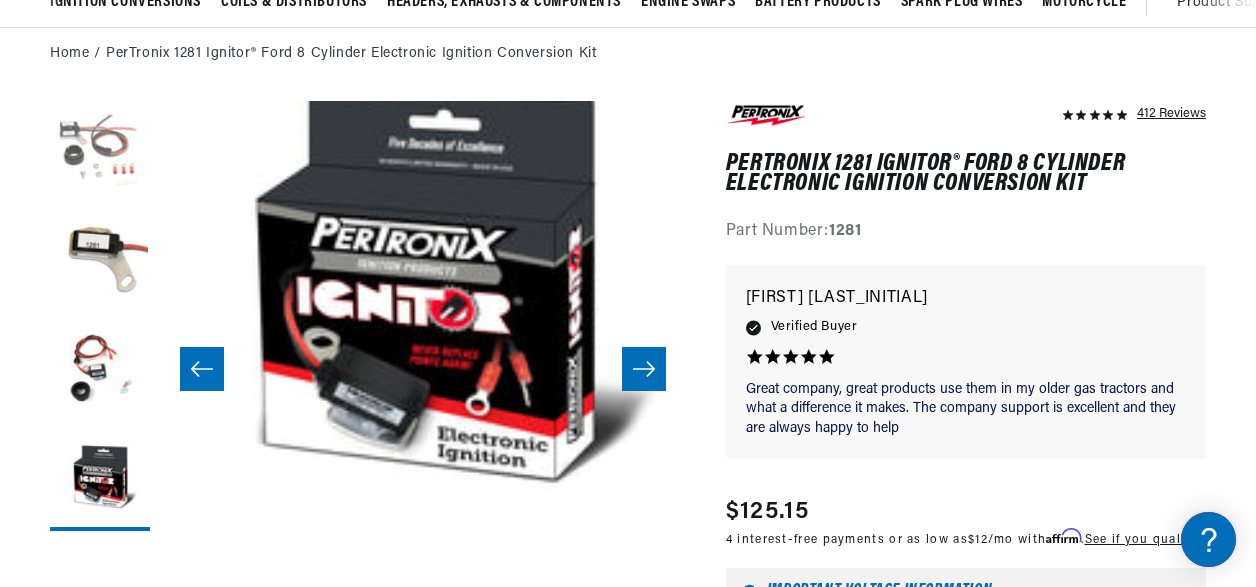 click at bounding box center [100, 151] 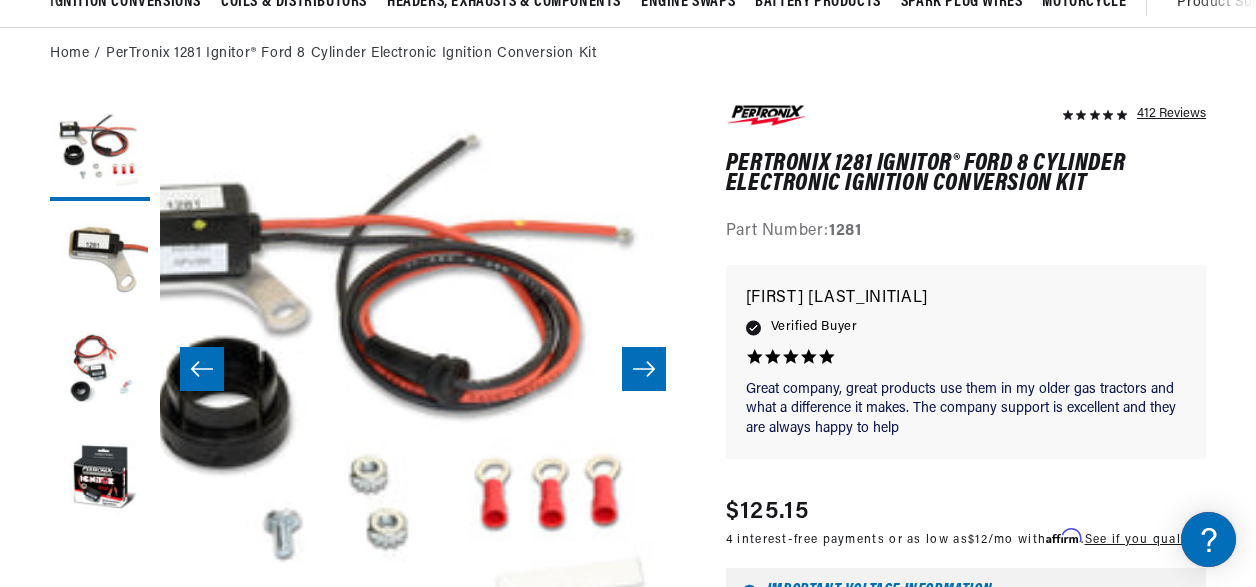 scroll, scrollTop: 0, scrollLeft: 0, axis: both 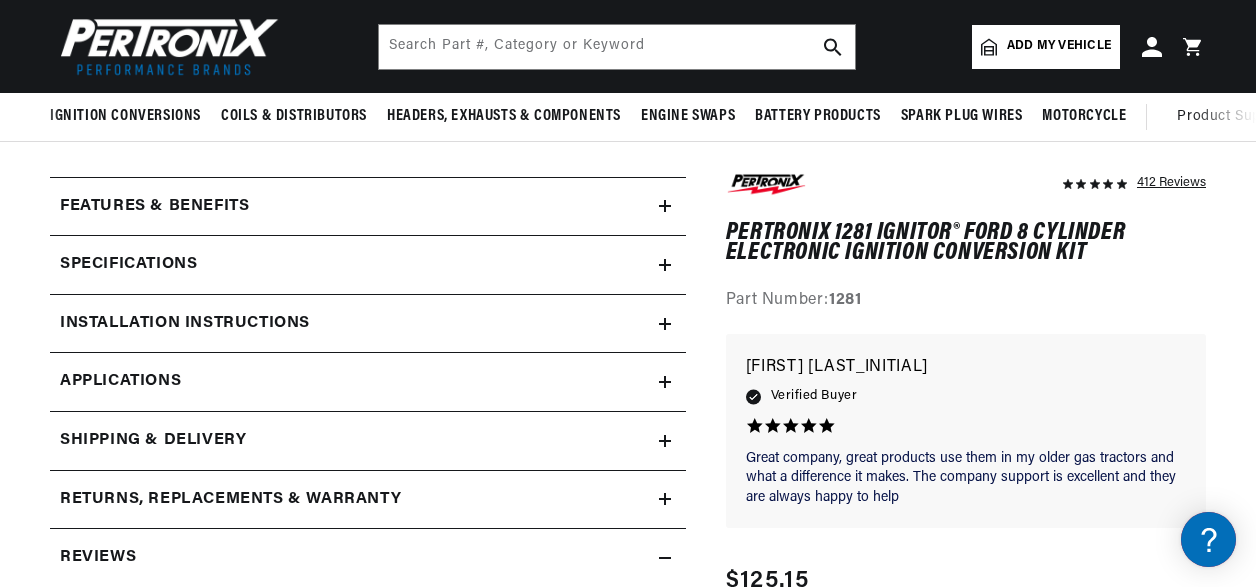 drag, startPoint x: 454, startPoint y: 371, endPoint x: 544, endPoint y: 365, distance: 90.199776 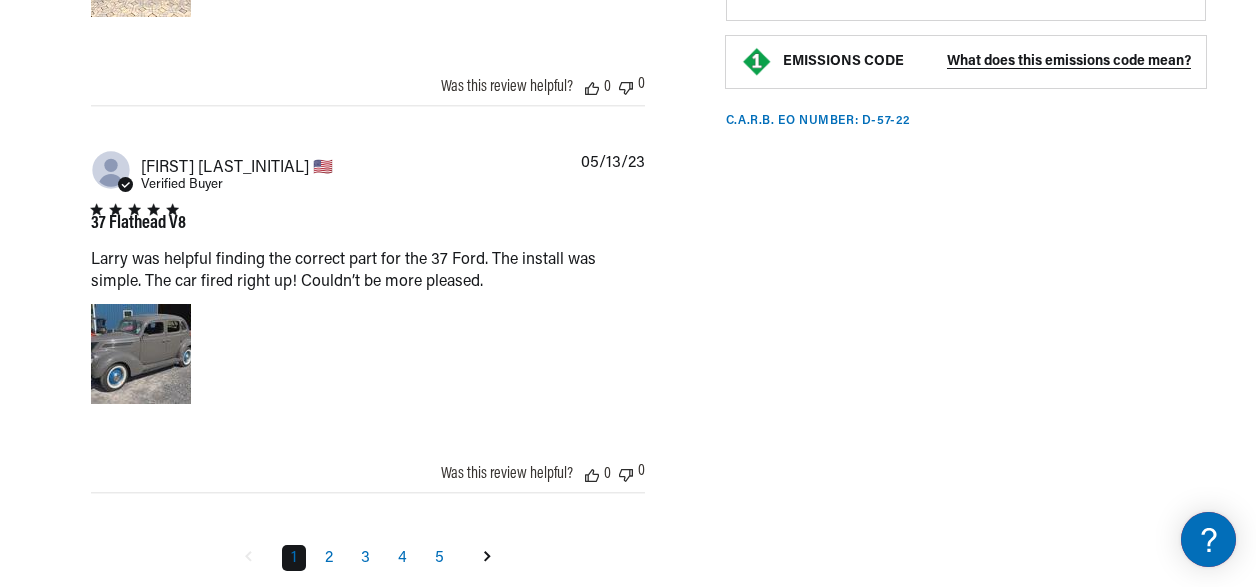 scroll, scrollTop: 4262, scrollLeft: 0, axis: vertical 